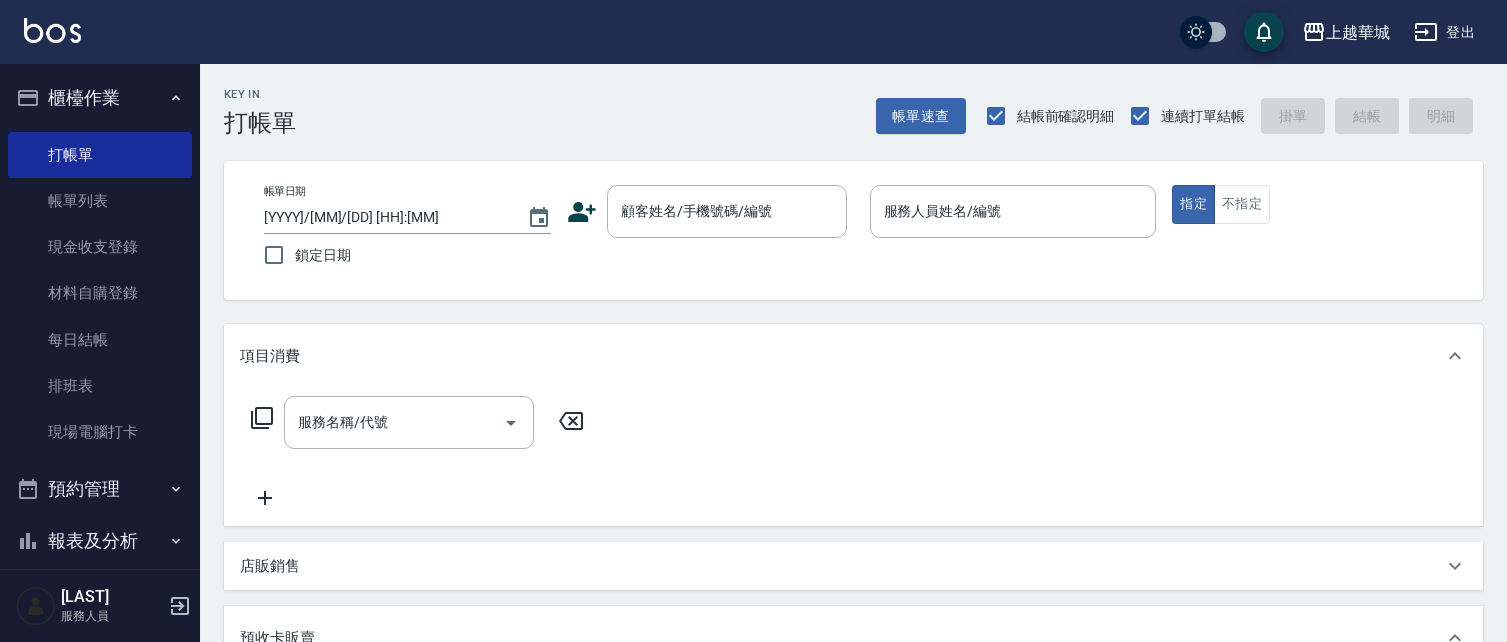 scroll, scrollTop: 0, scrollLeft: 0, axis: both 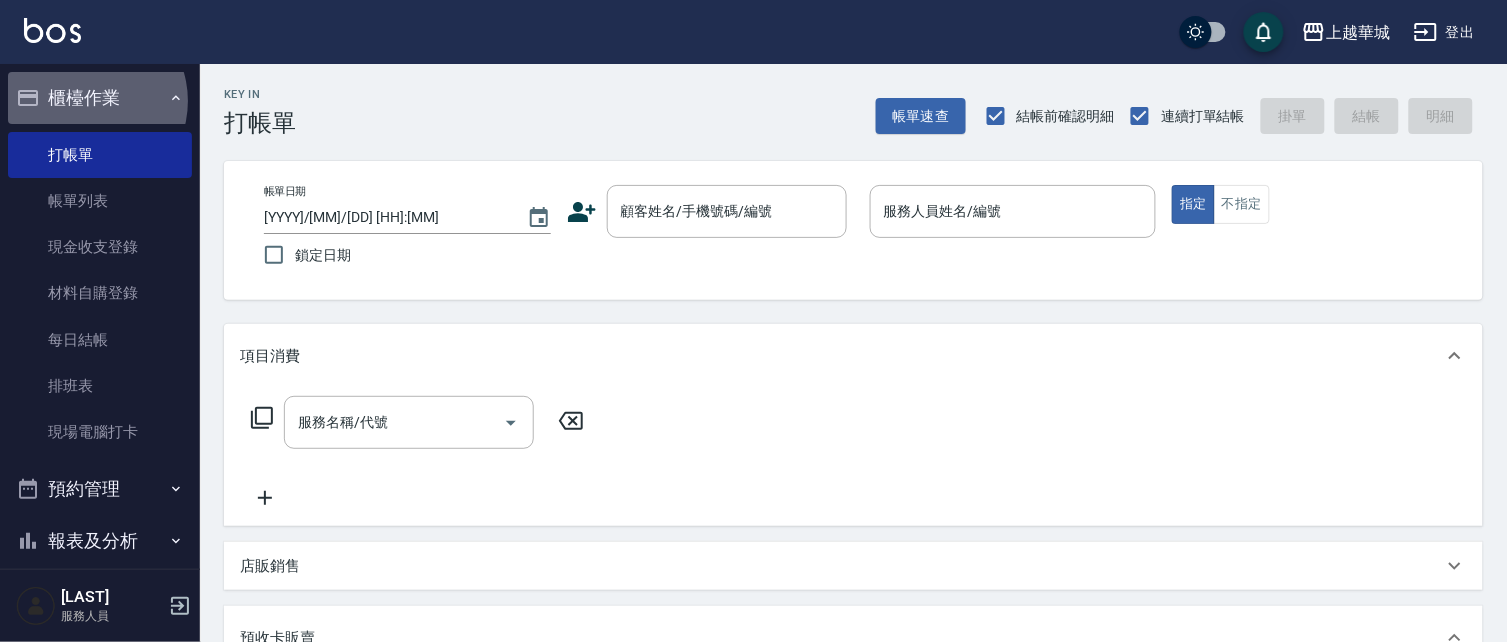 click on "櫃檯作業" at bounding box center [100, 98] 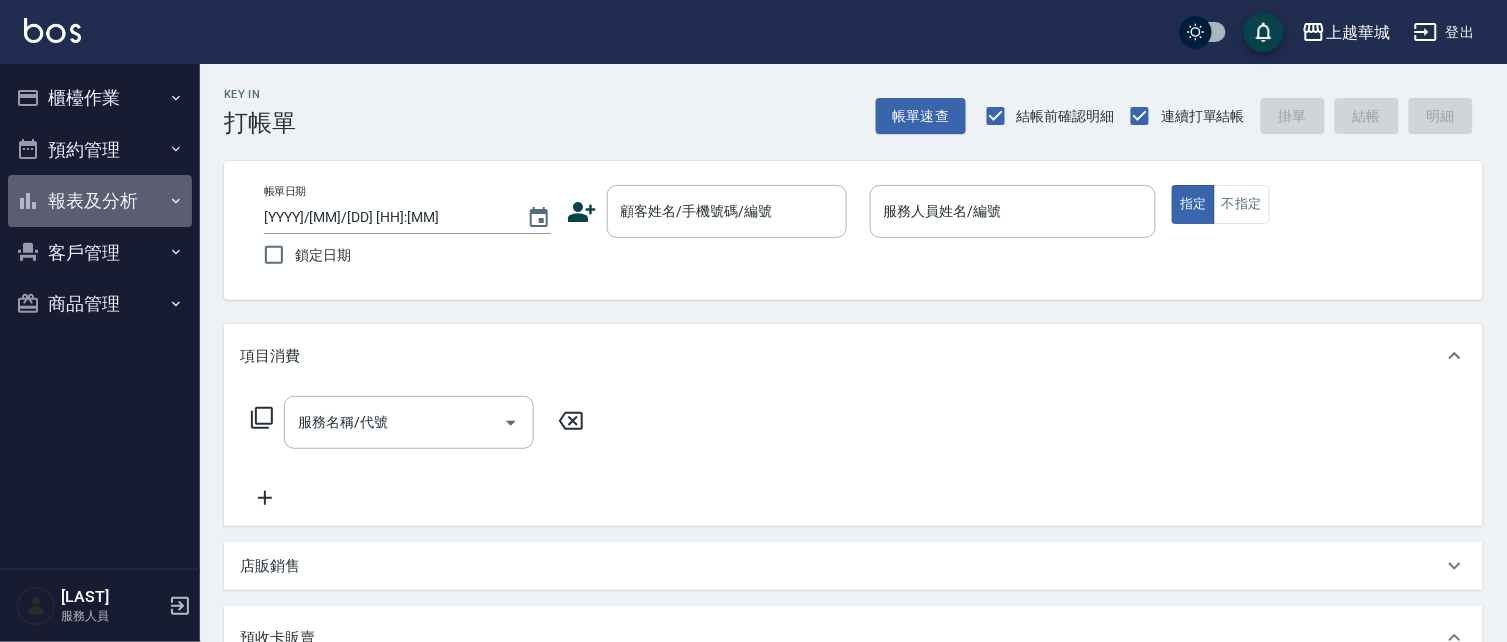 drag, startPoint x: 85, startPoint y: 202, endPoint x: 66, endPoint y: 285, distance: 85.146935 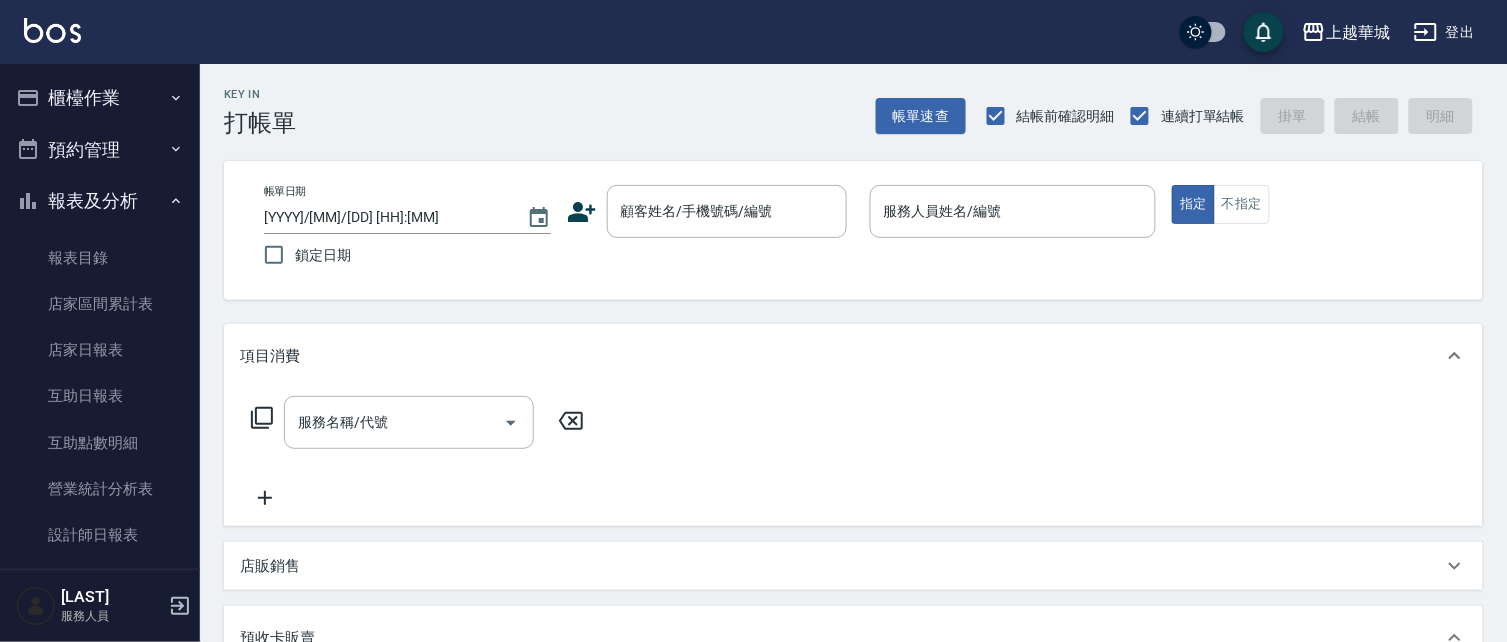 click on "報表及分析" at bounding box center (100, 201) 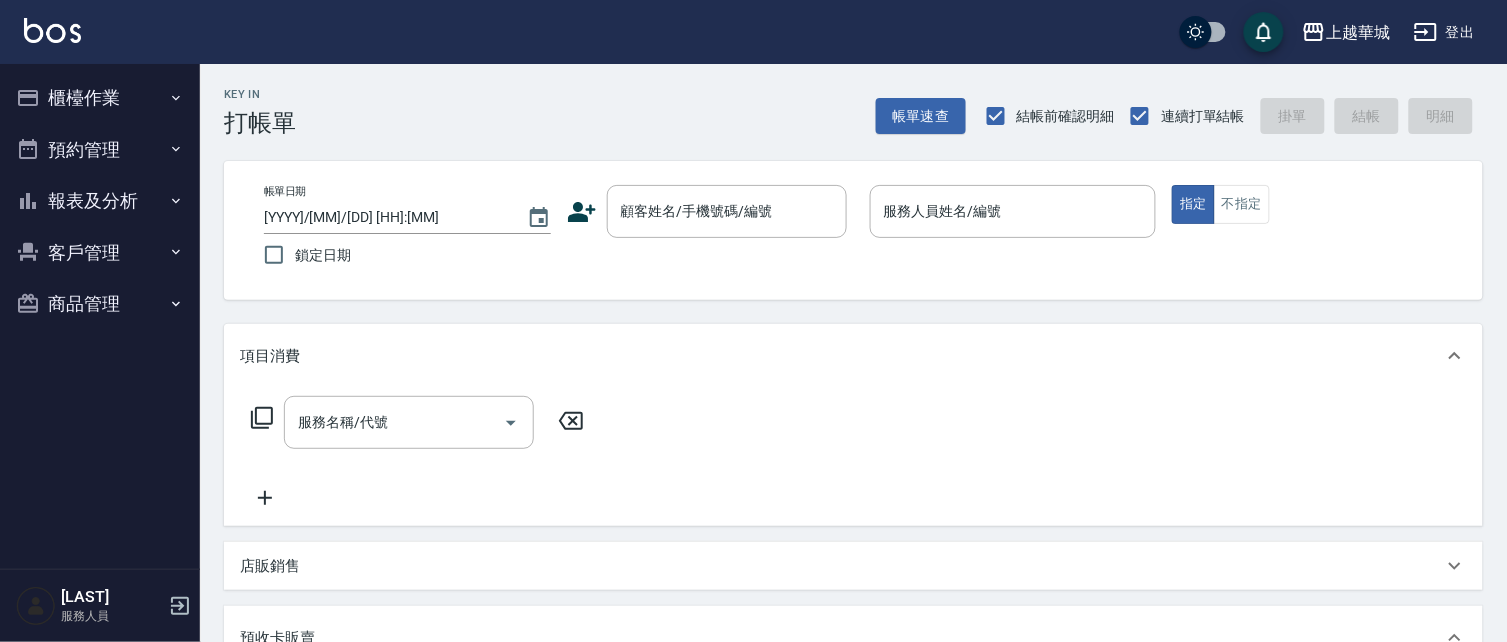 click on "客戶管理" at bounding box center [100, 253] 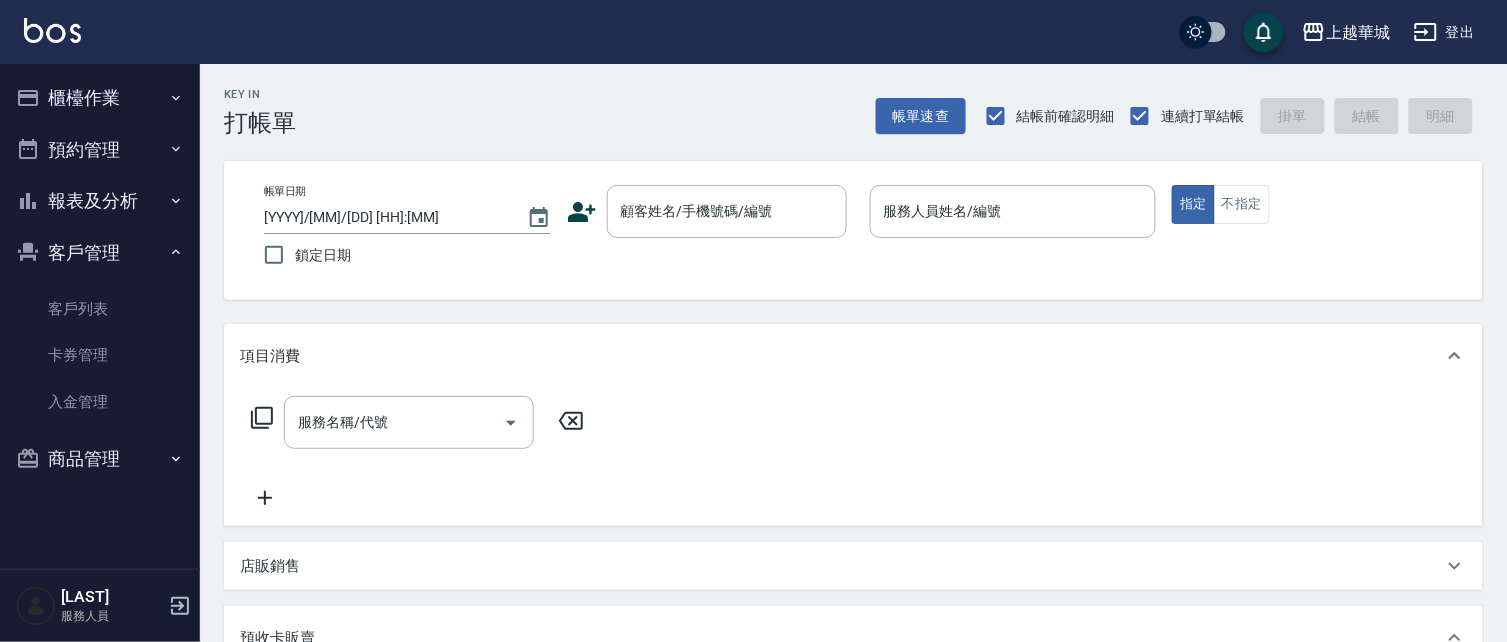 drag, startPoint x: 70, startPoint y: 306, endPoint x: 123, endPoint y: 267, distance: 65.802734 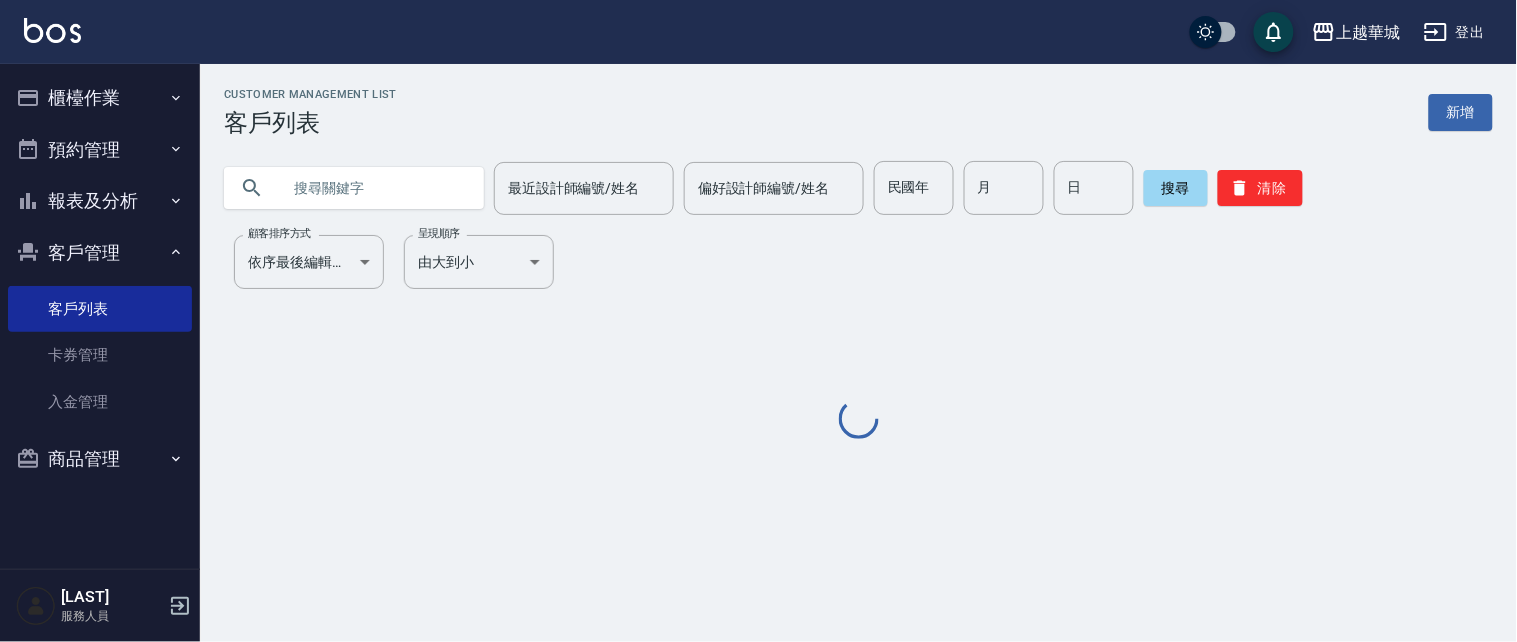 click at bounding box center [374, 188] 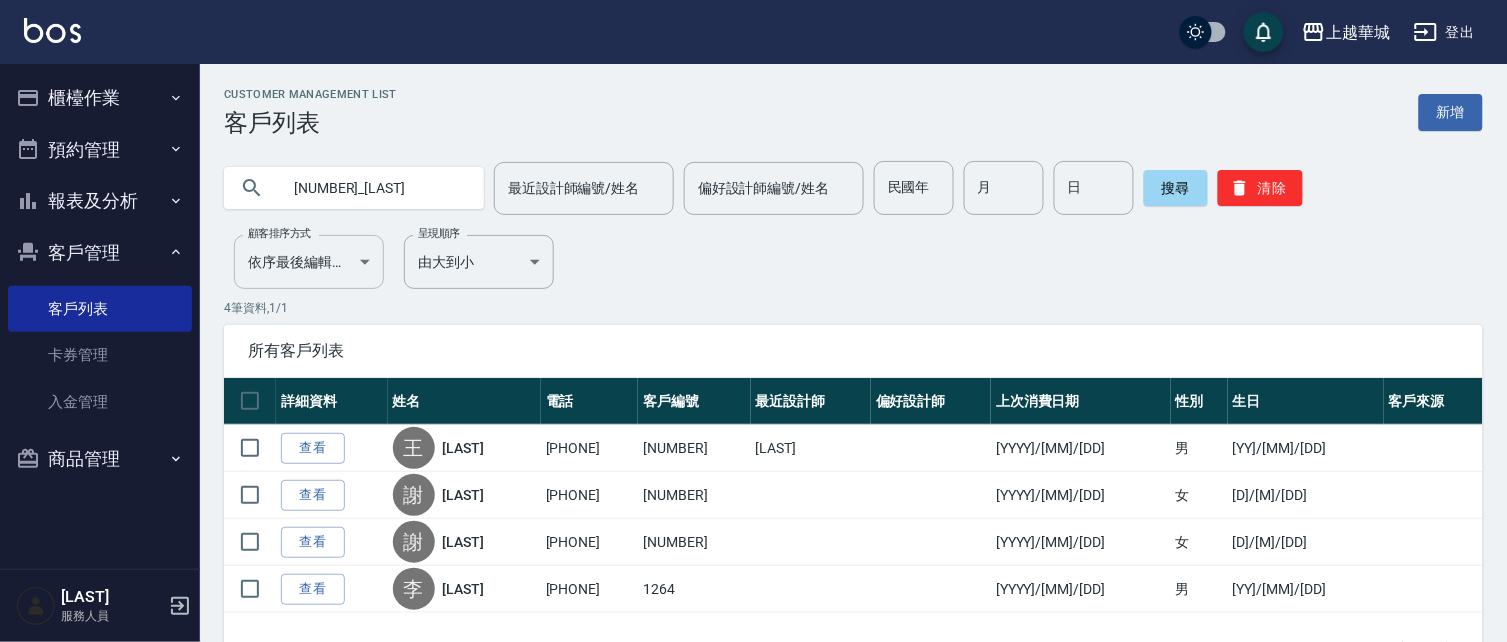 type on "2" 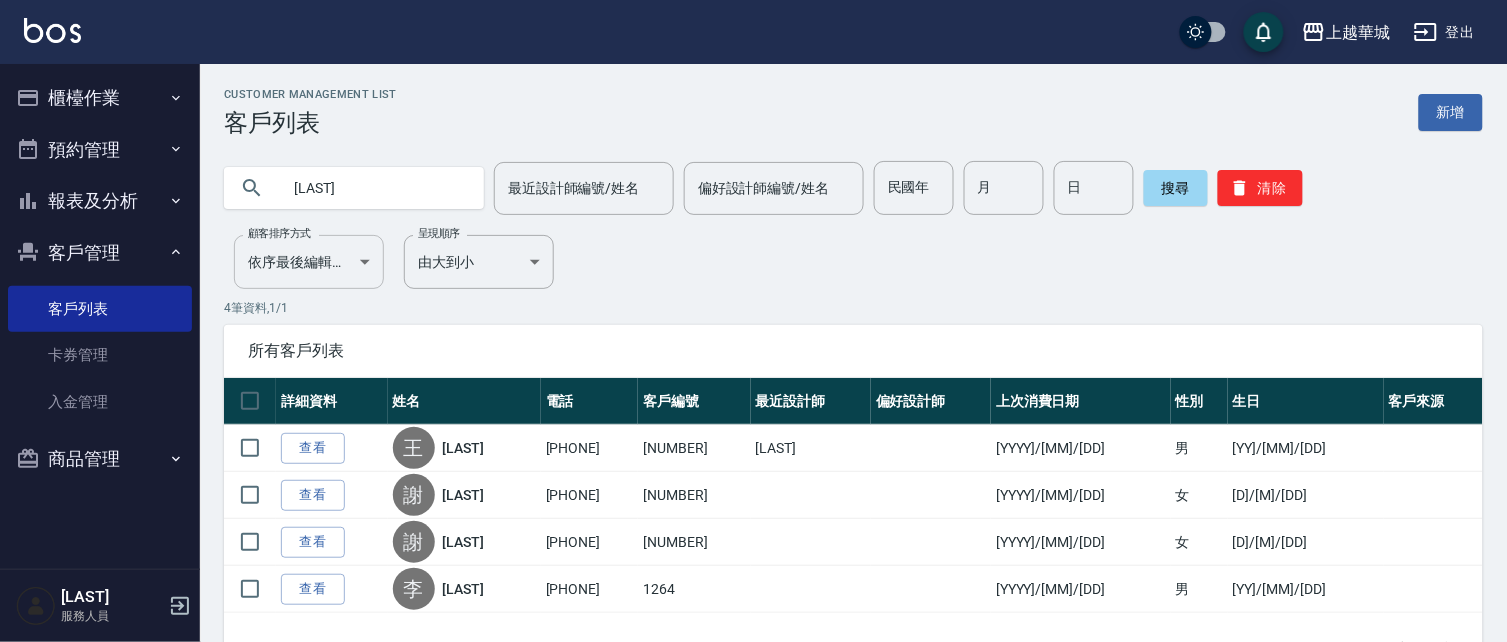 type on "[LAST]" 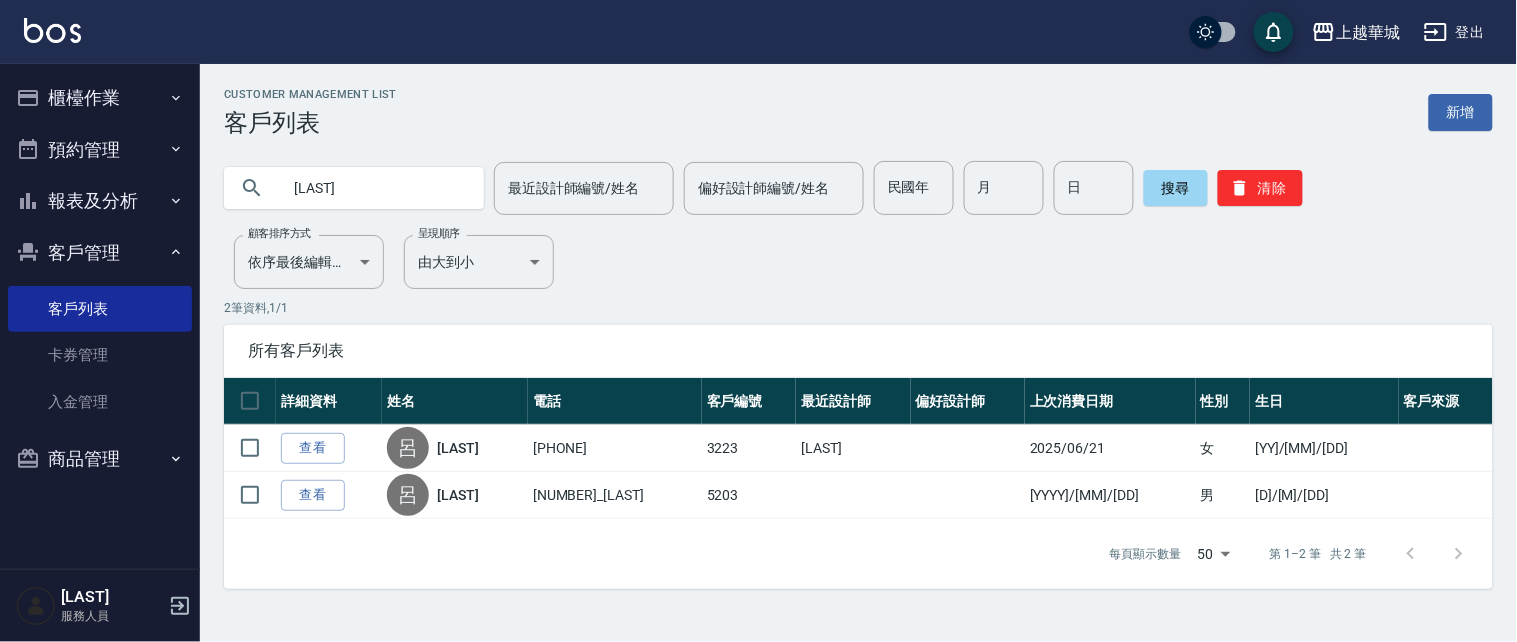 click on "櫃檯作業" at bounding box center (100, 98) 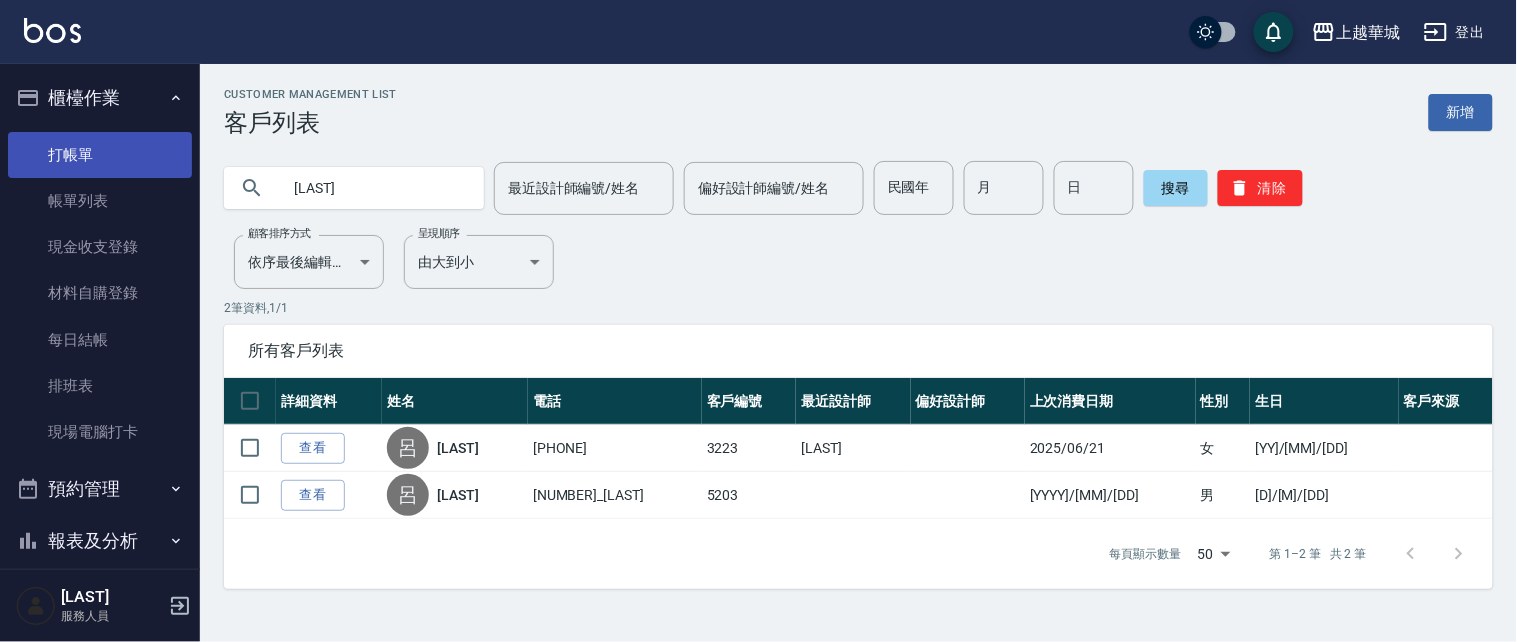 click on "打帳單" at bounding box center (100, 155) 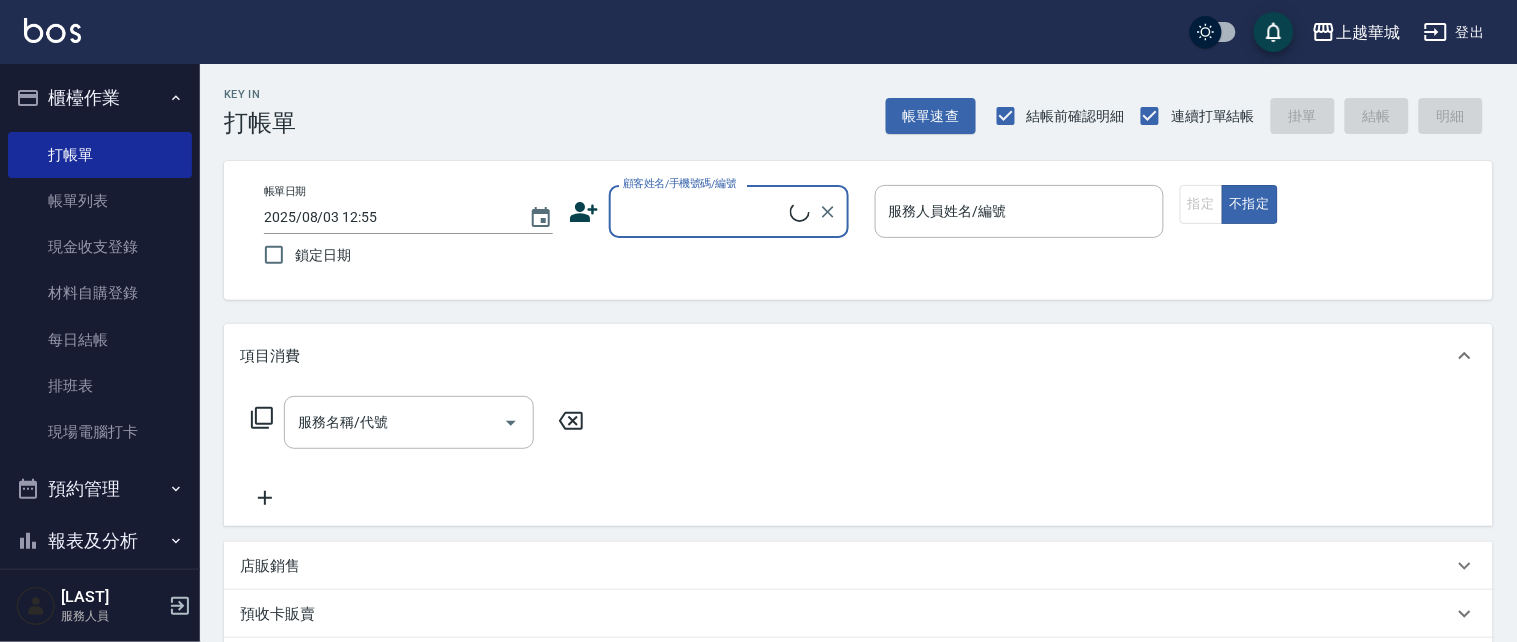 drag, startPoint x: 691, startPoint y: 198, endPoint x: 635, endPoint y: 183, distance: 57.974133 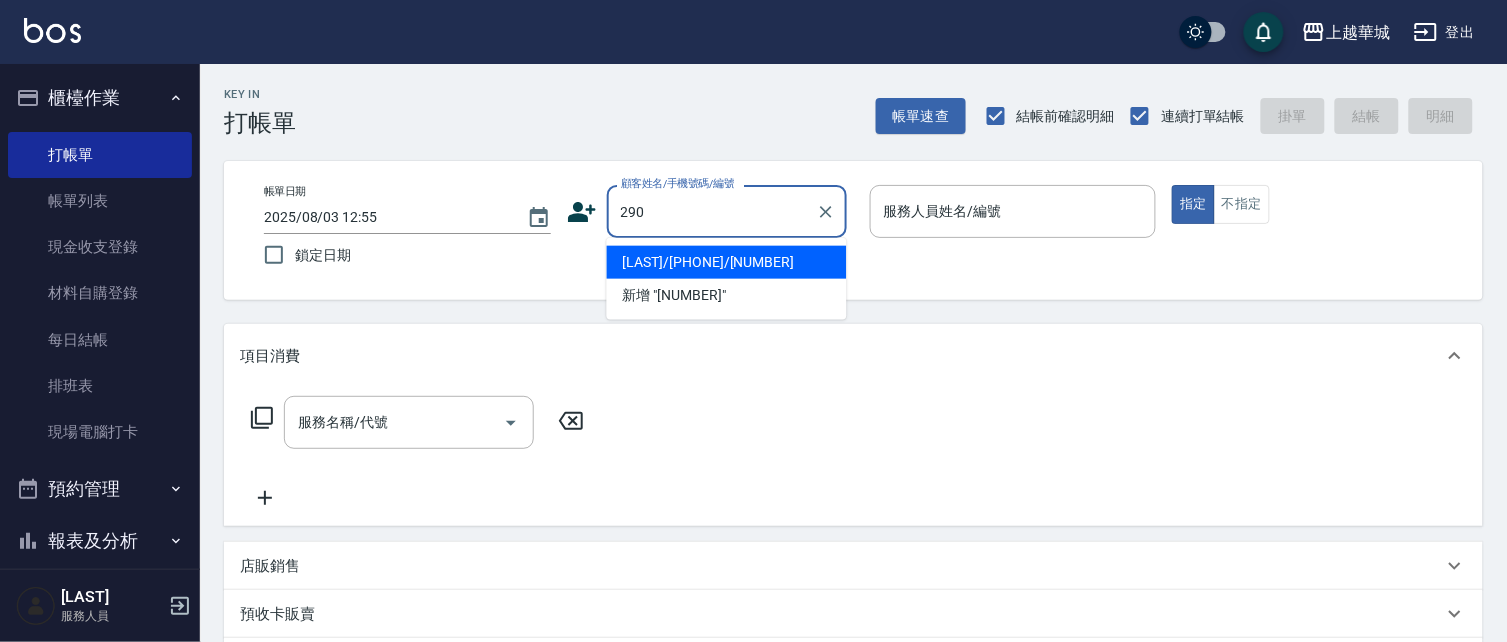 type on "290" 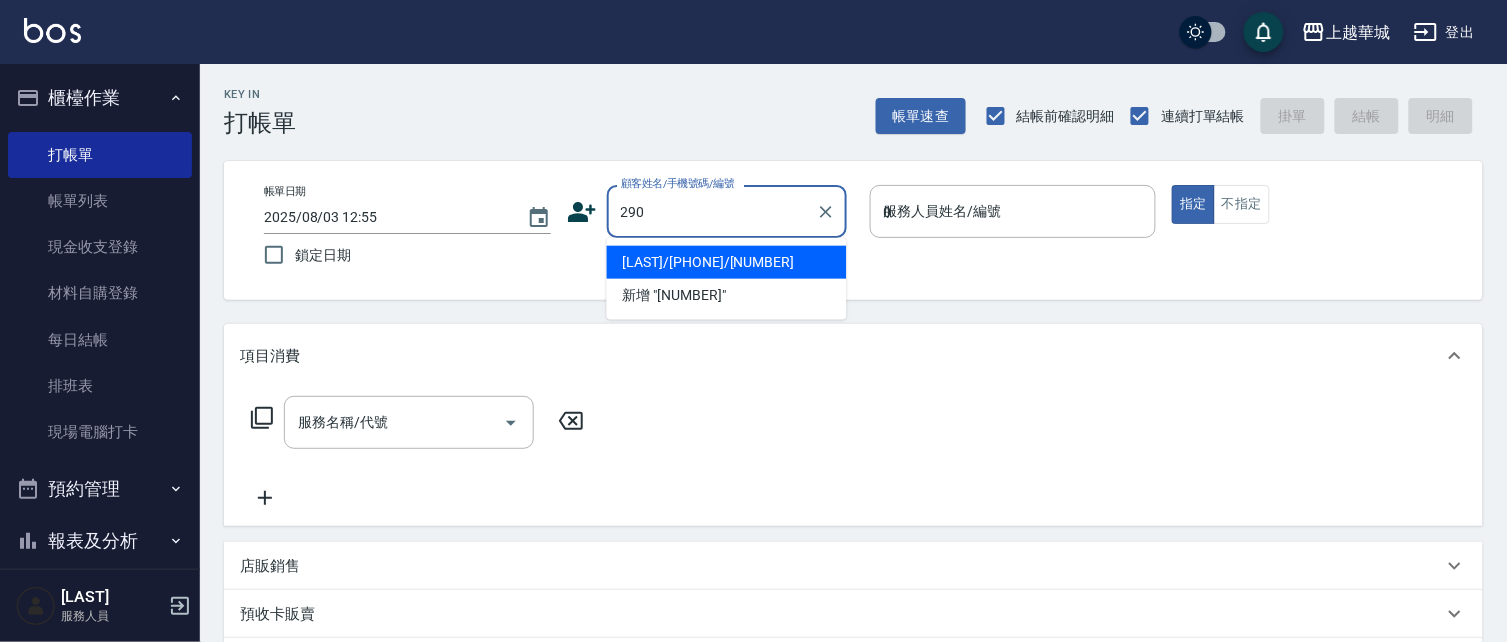 type on "[LAST]/[PHONE]/[NUMBER]" 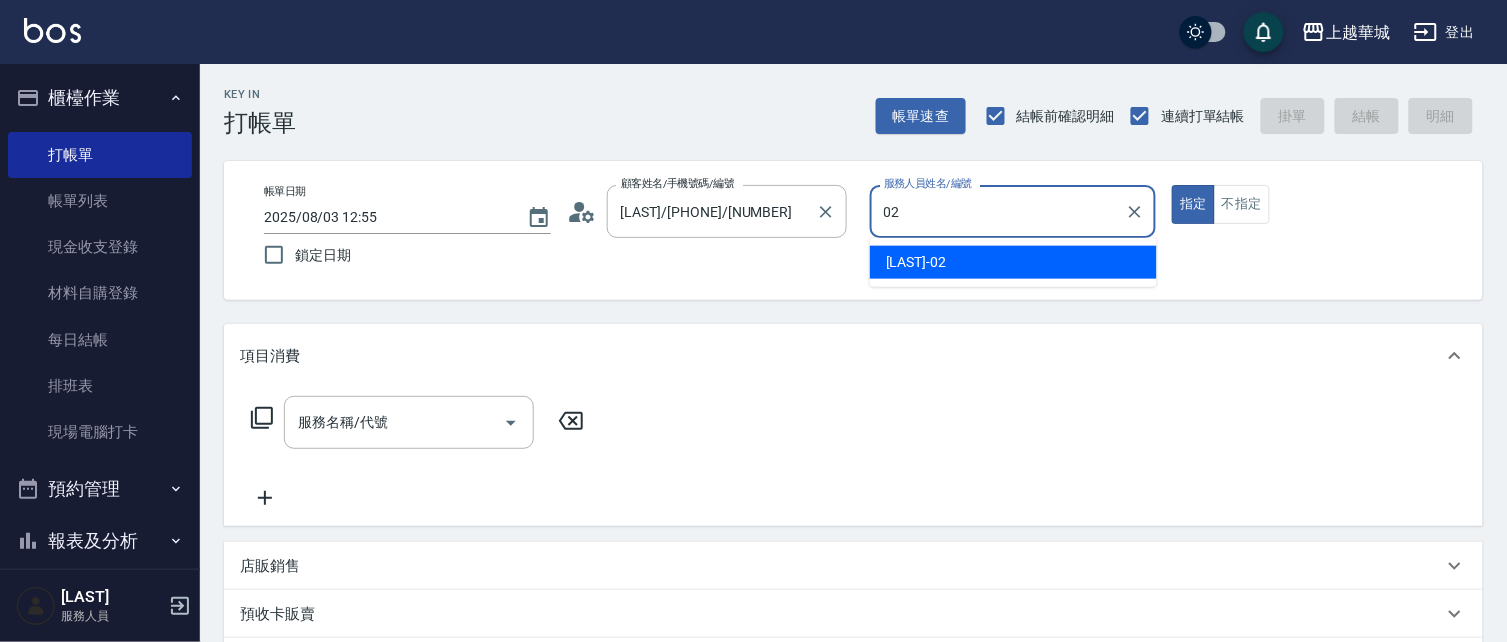 type on "02" 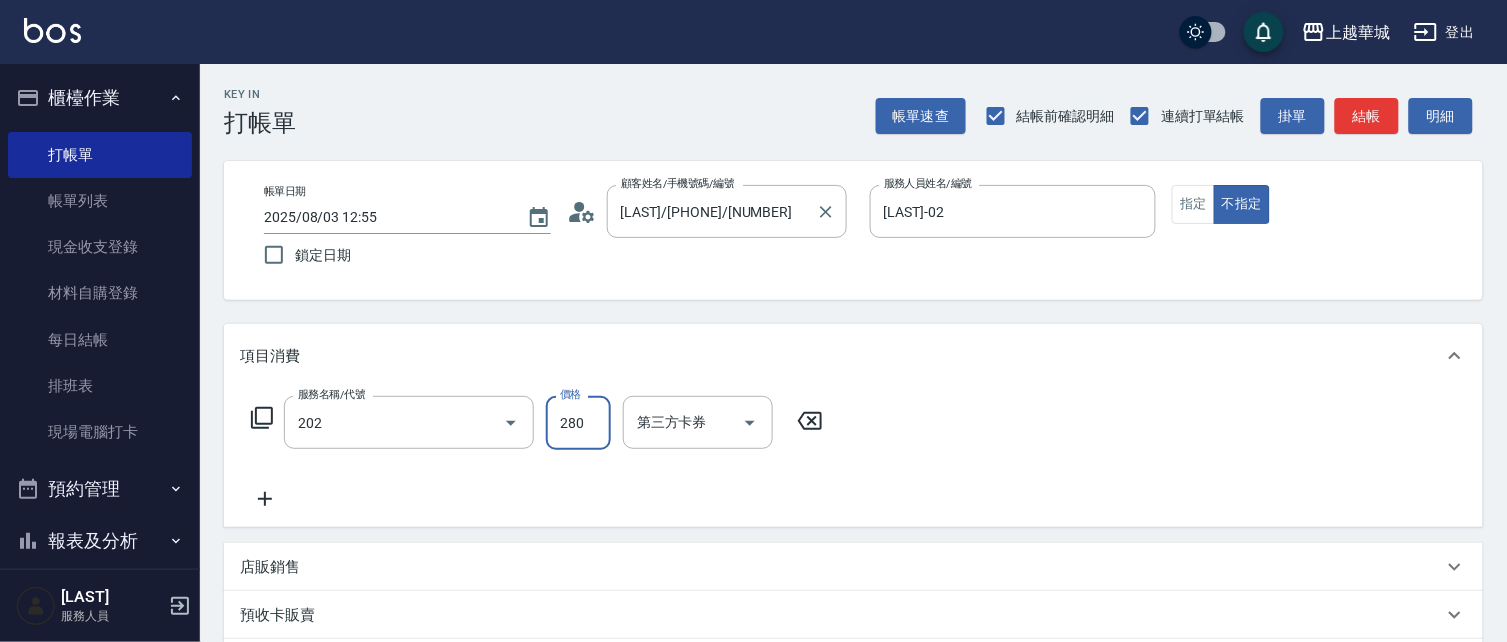 type on "洗髮[280](202)" 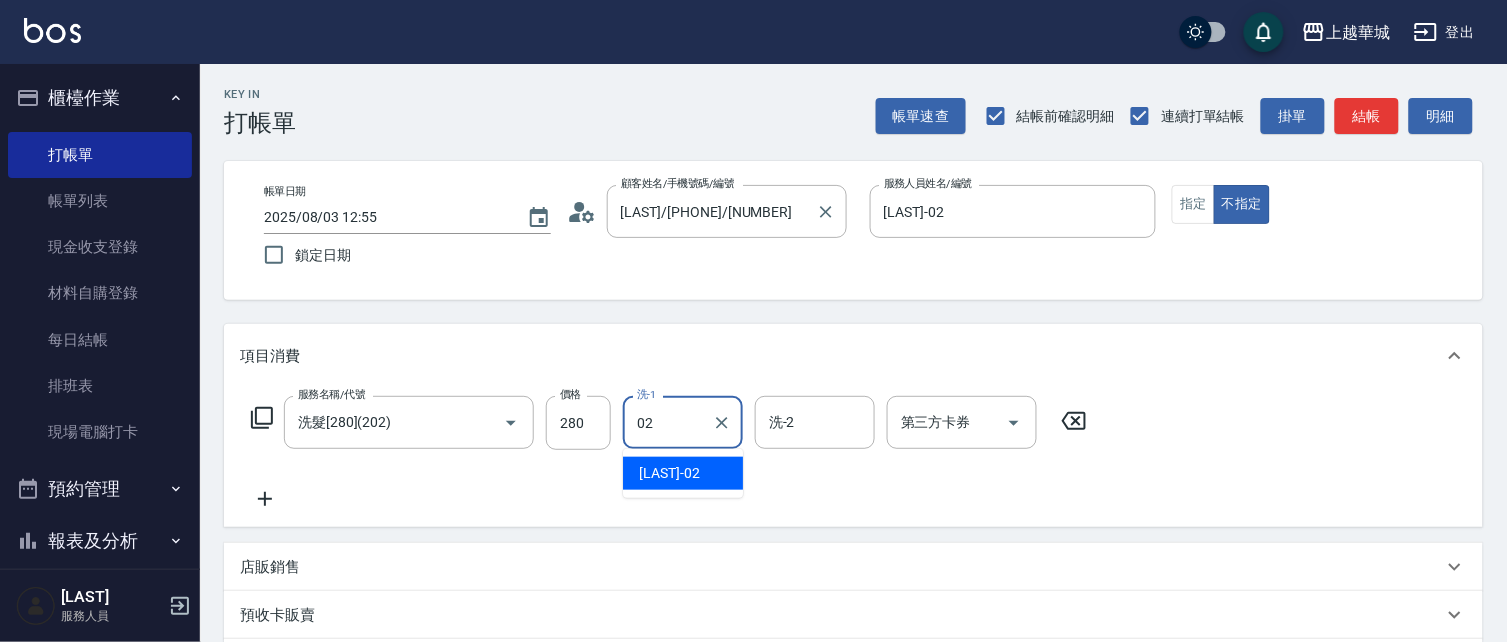 type on "[LAST]-02" 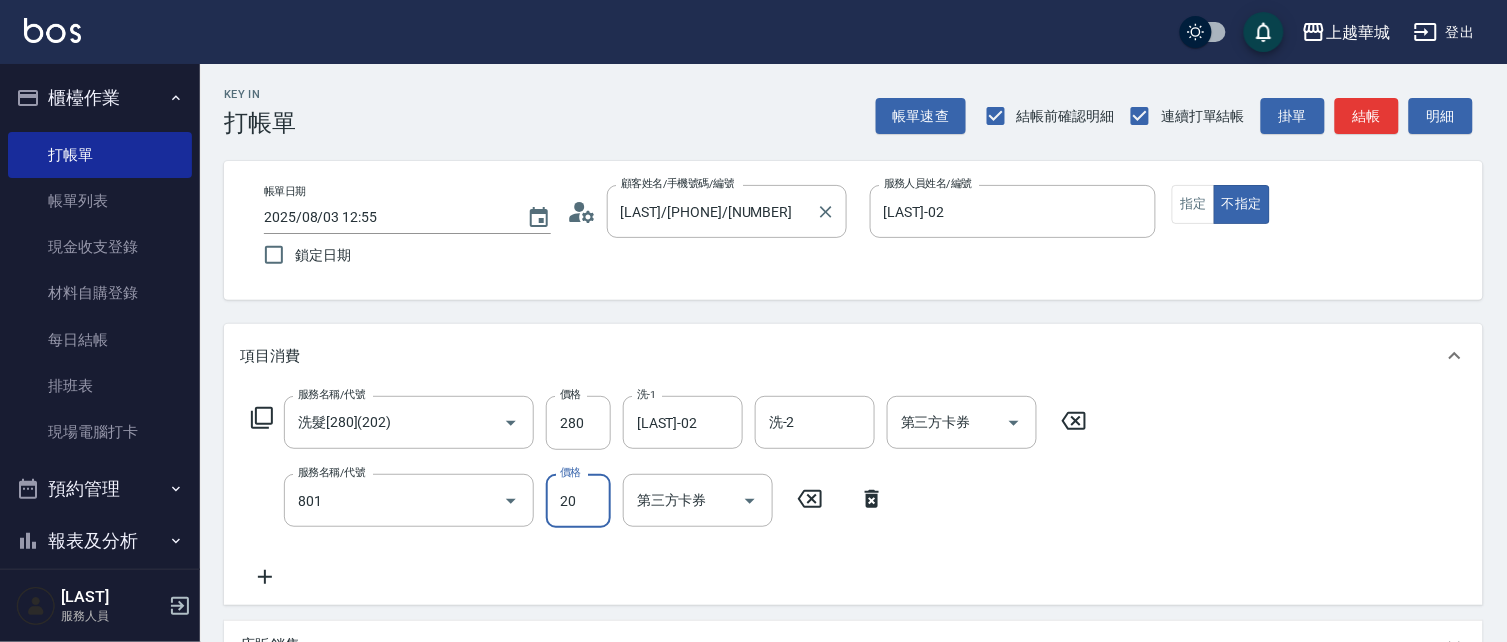 type on "潤絲(801)" 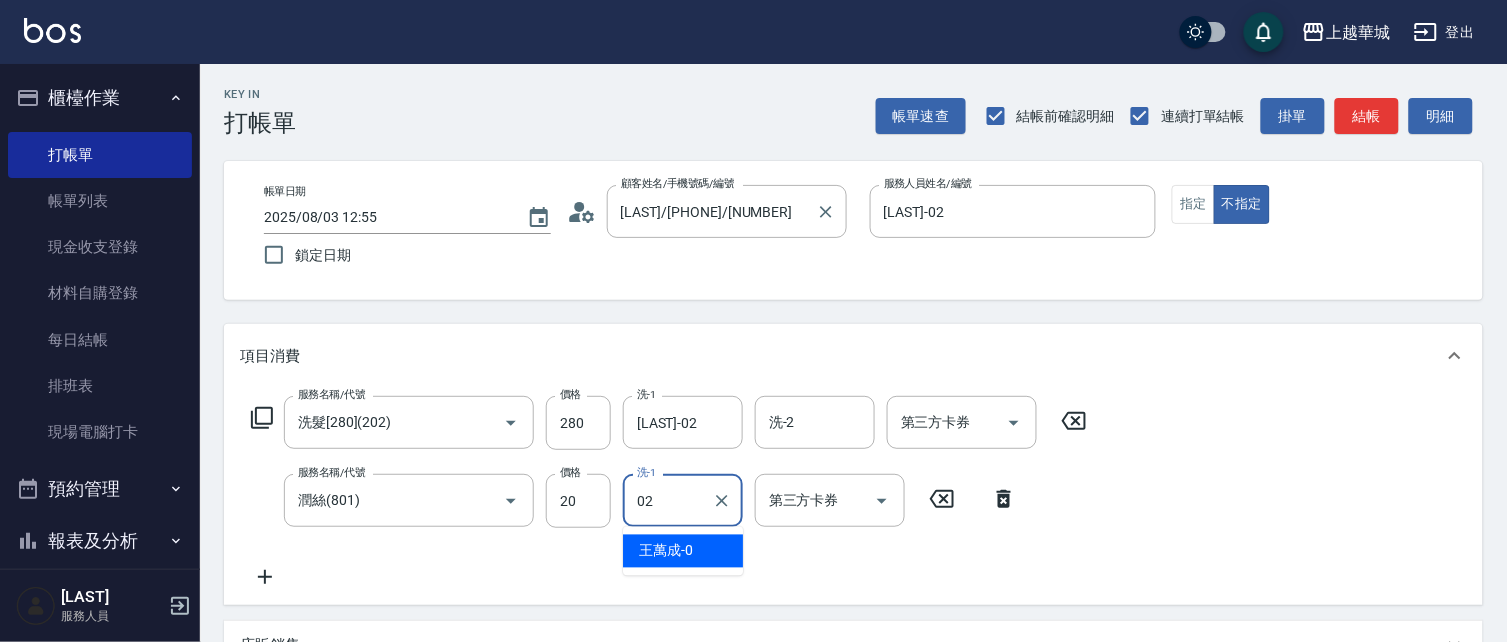 type on "[LAST]-02" 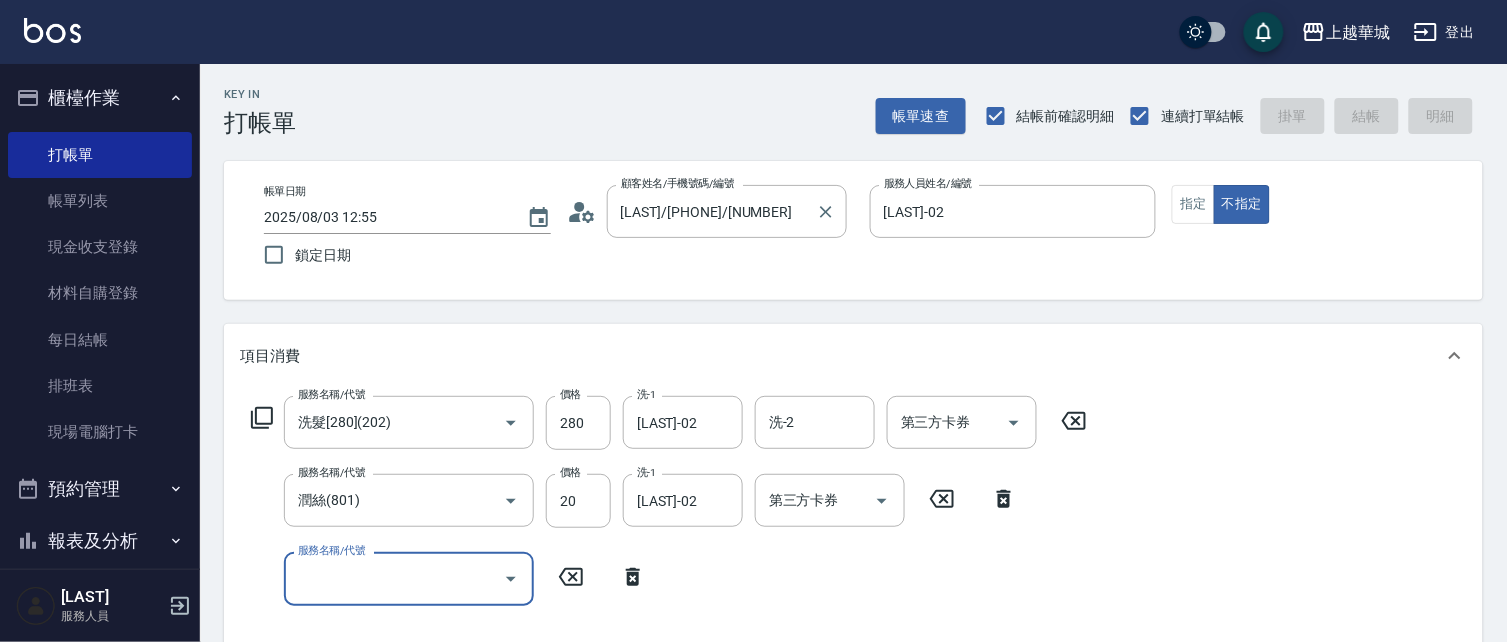 type 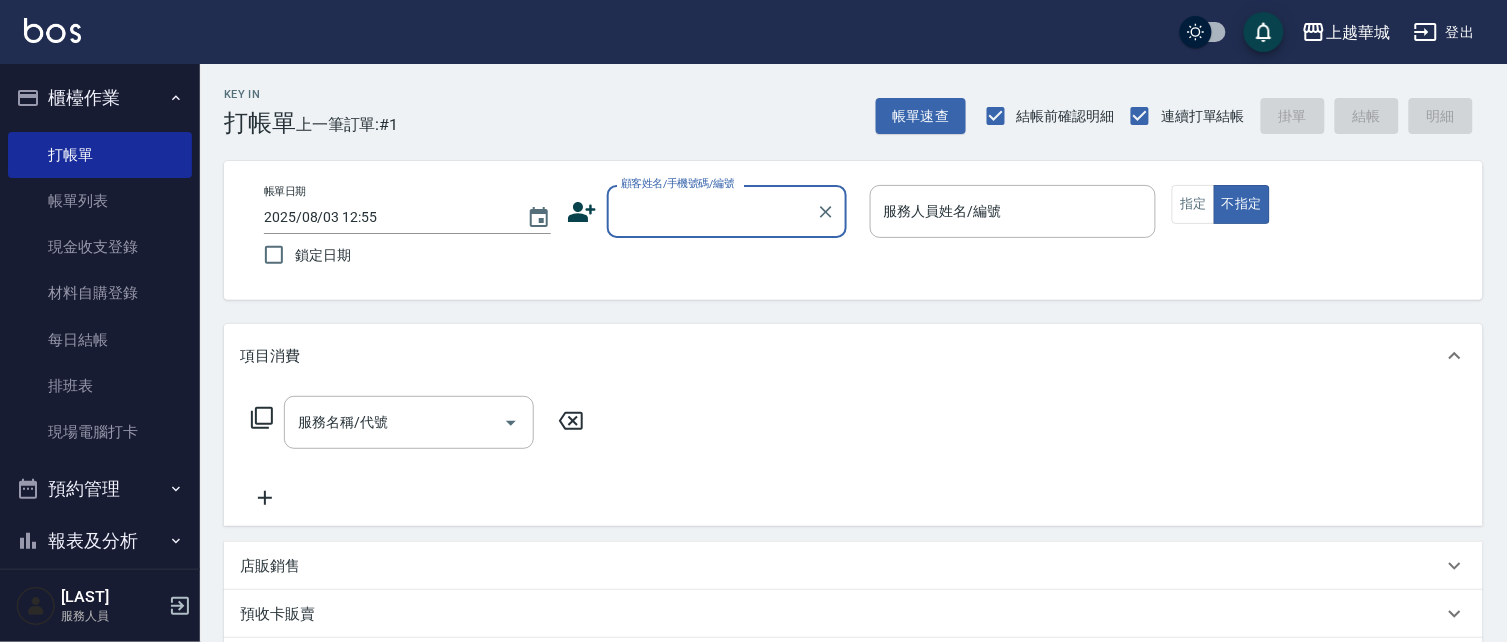 click on "顧客姓名/手機號碼/編號" at bounding box center (712, 211) 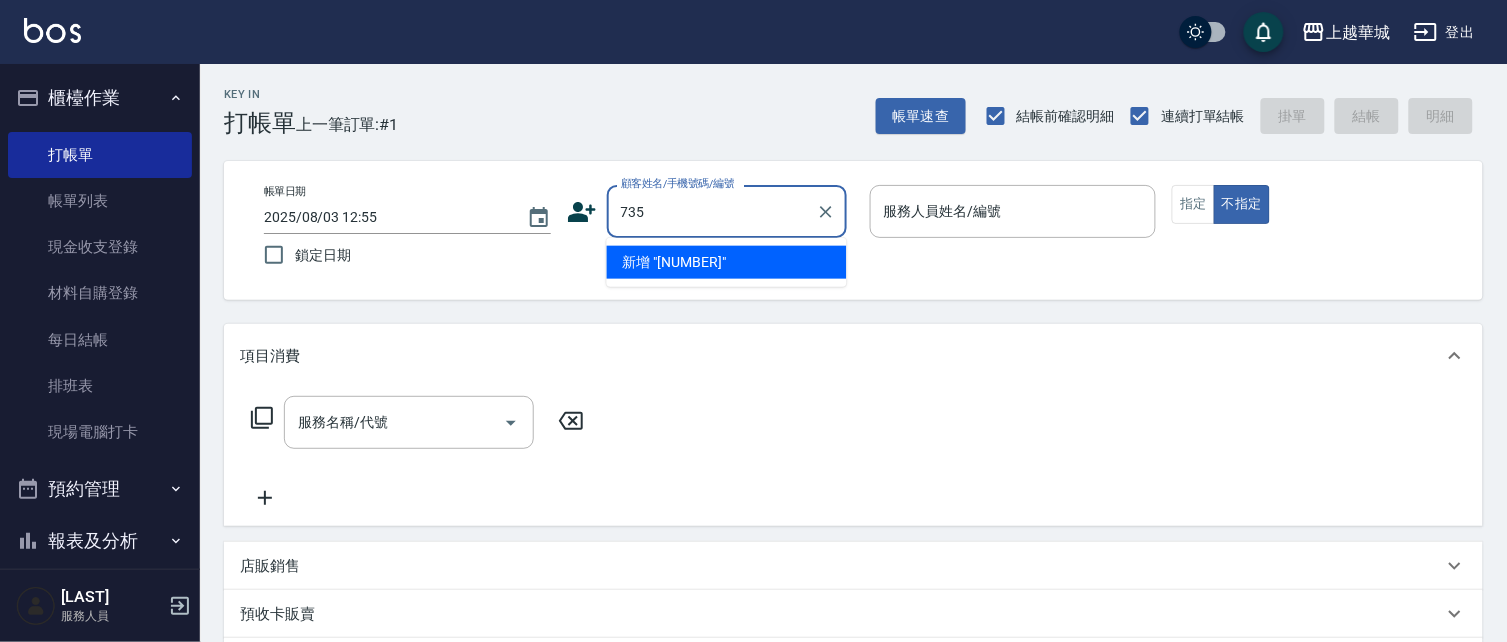 type on "735" 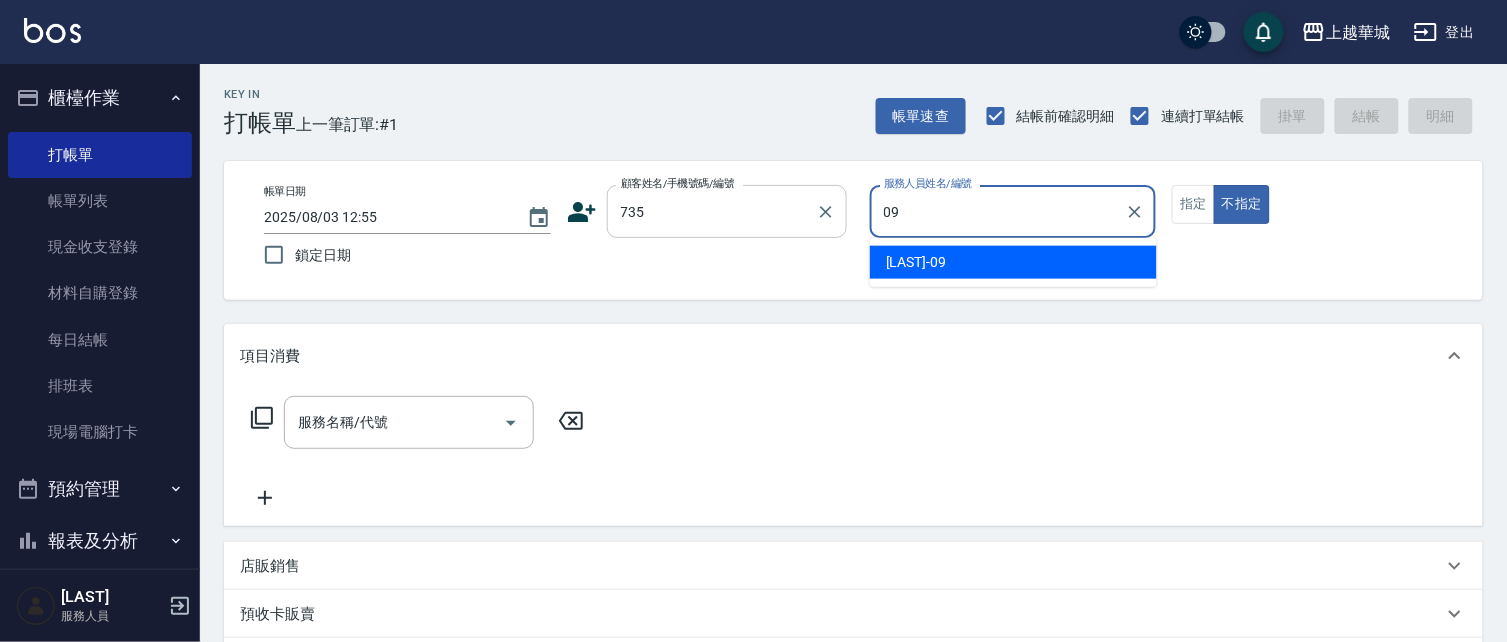 type on "[LAST]-09" 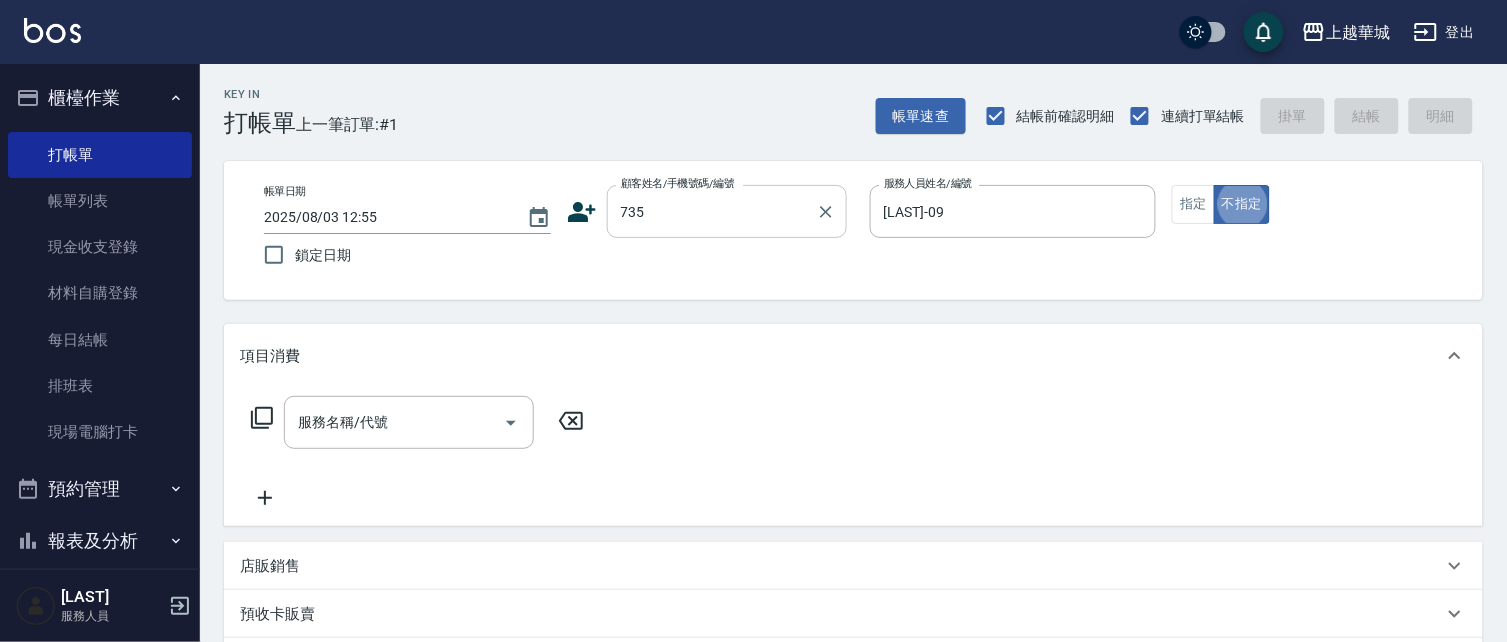 type on "false" 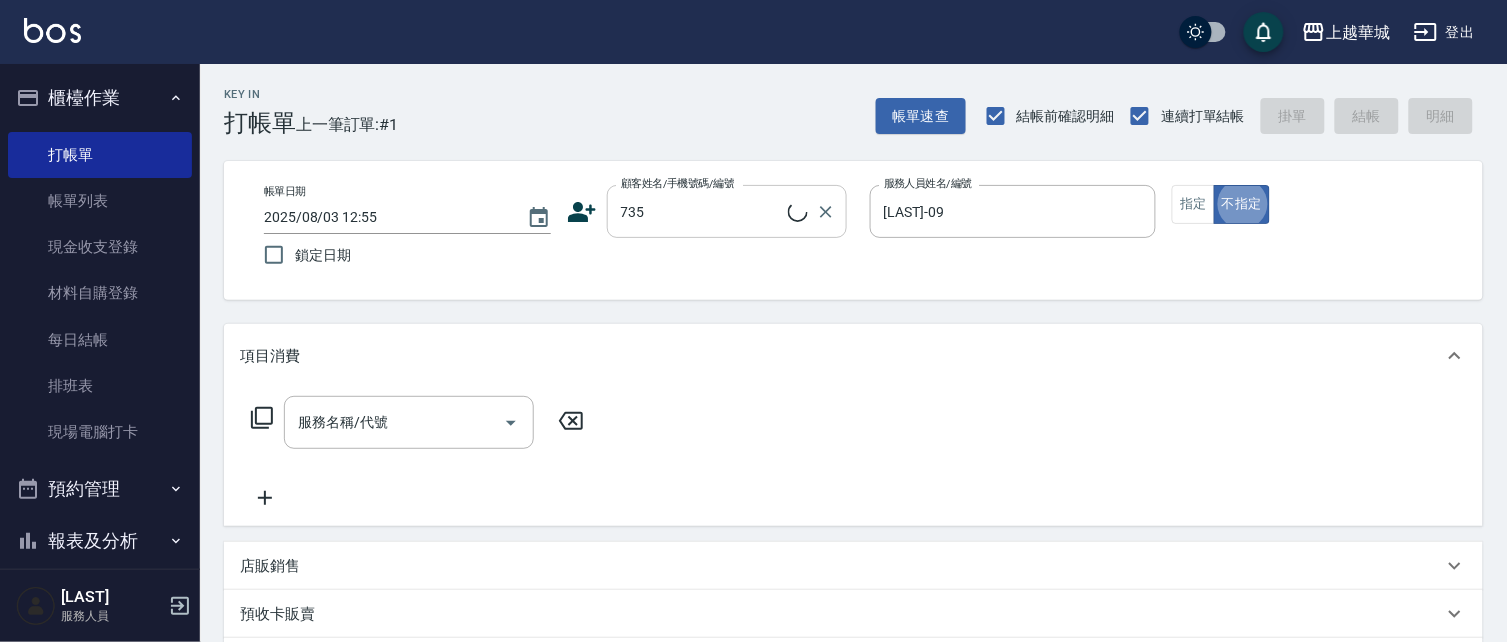 type on "[LAST]/ [PHONE]/[NUMBER]" 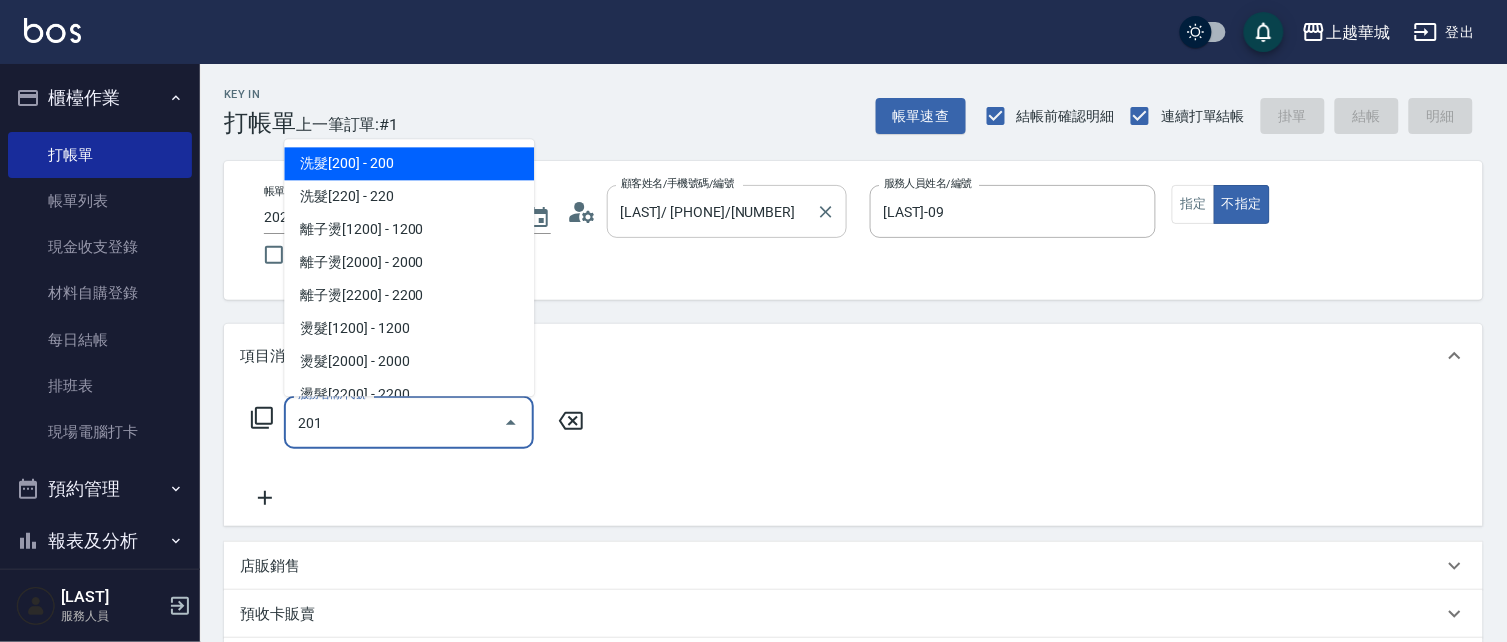 type on "洗髮[100](201)" 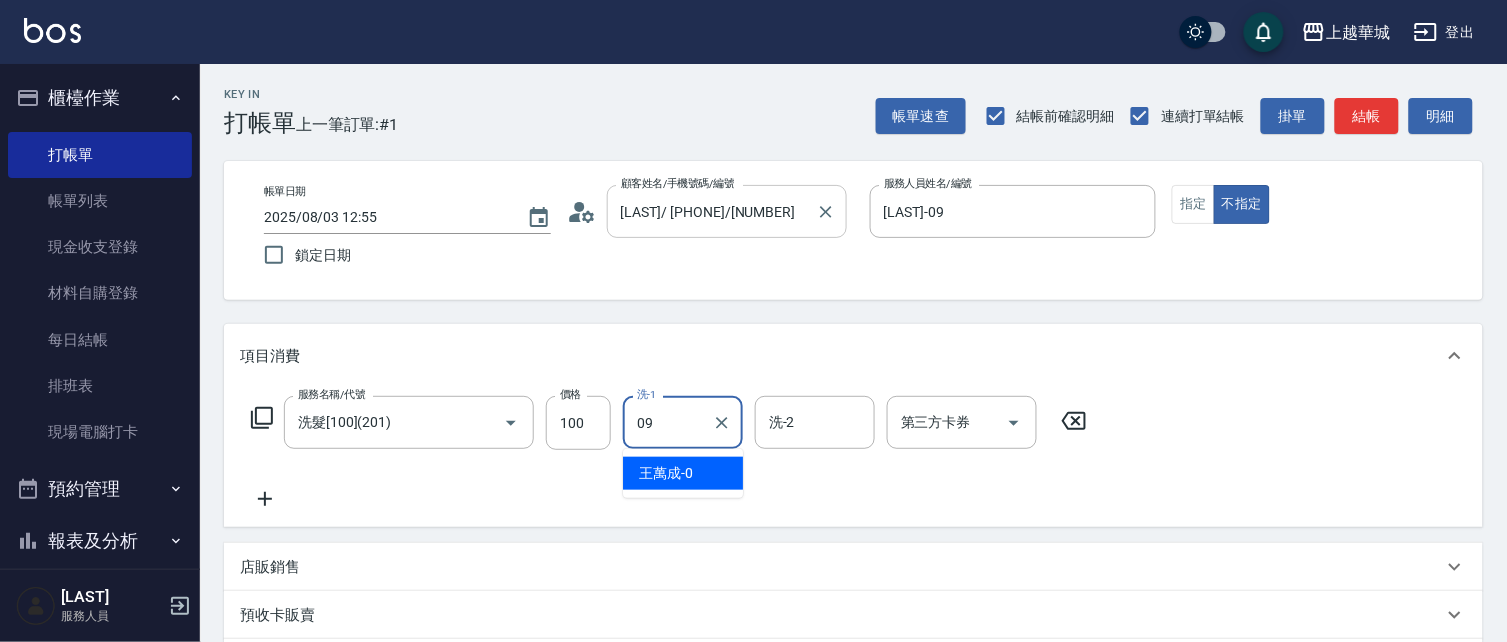 type on "[LAST]-09" 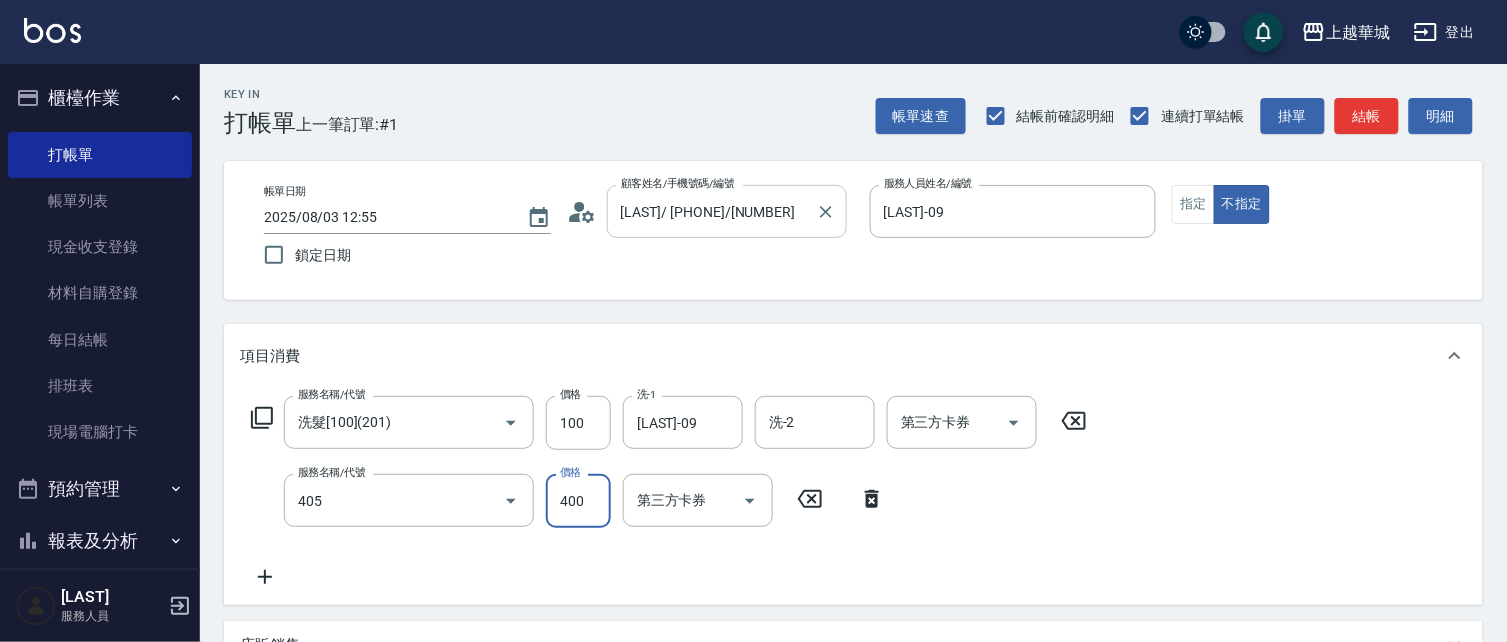 type on "剪髮(400)(405)" 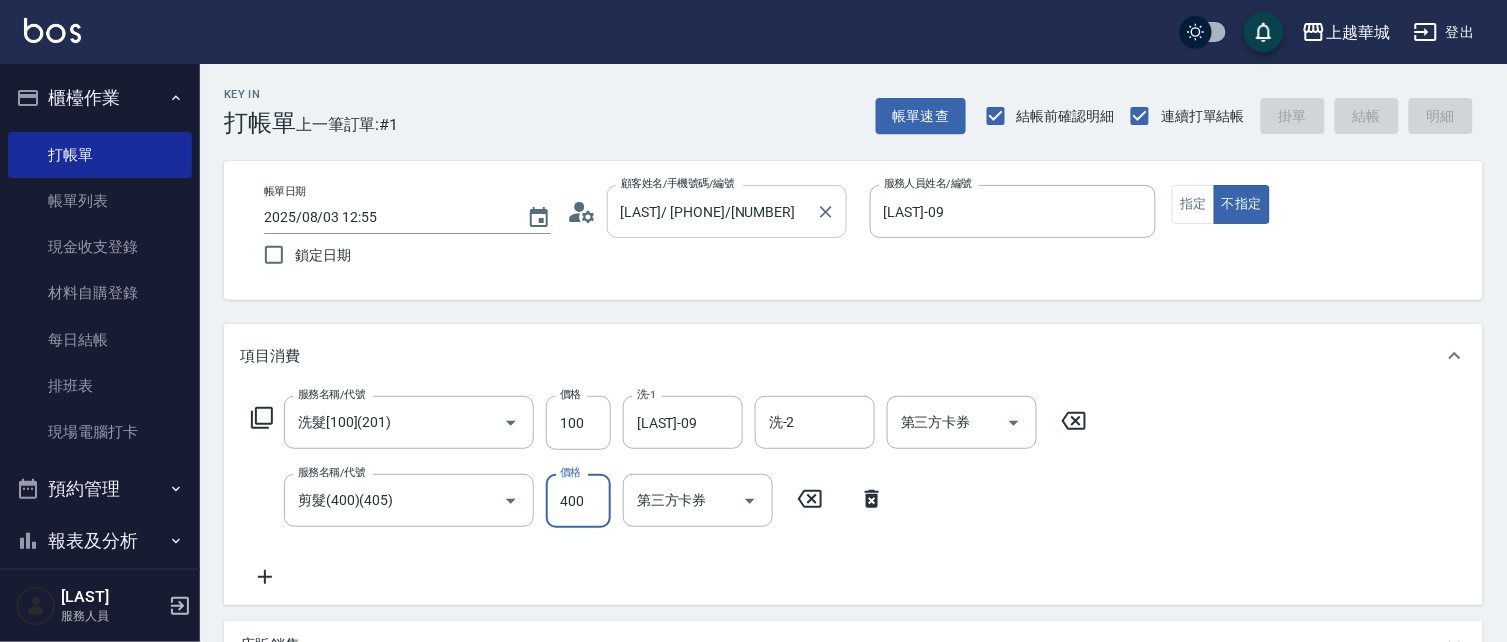 type on "2025/08/03 12:56" 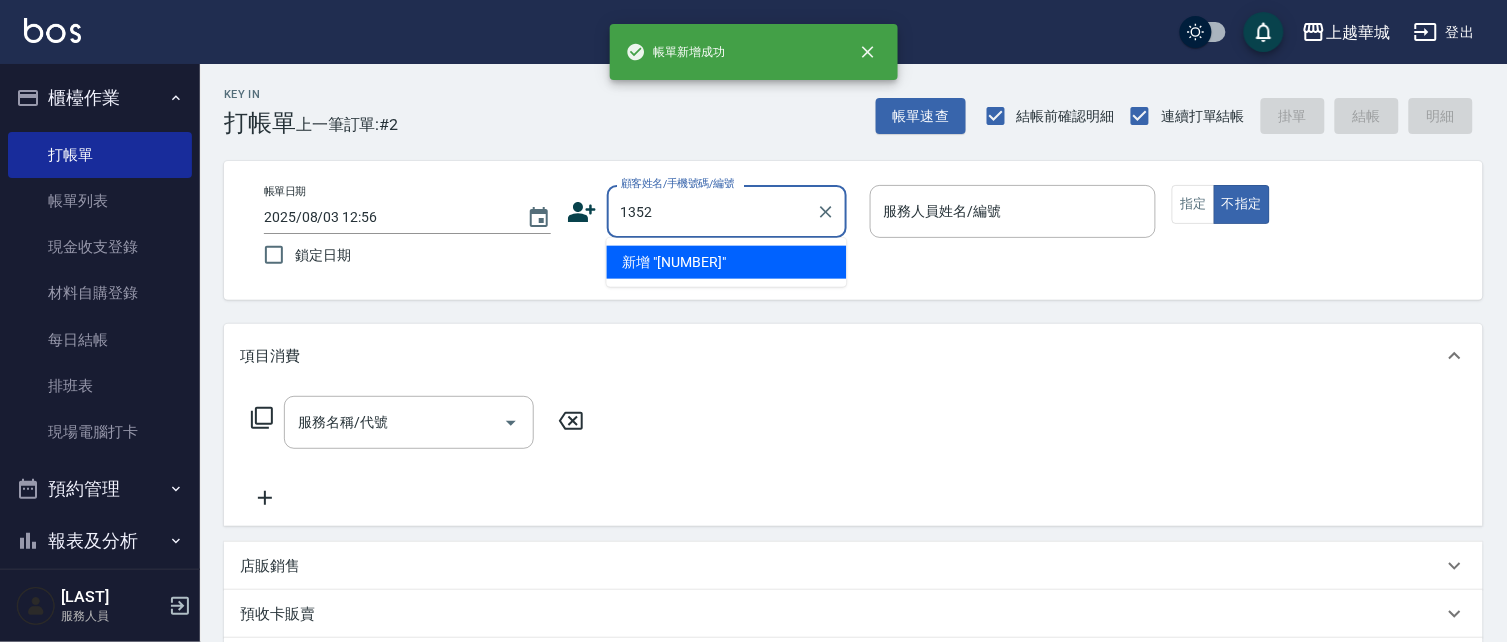 type on "1352" 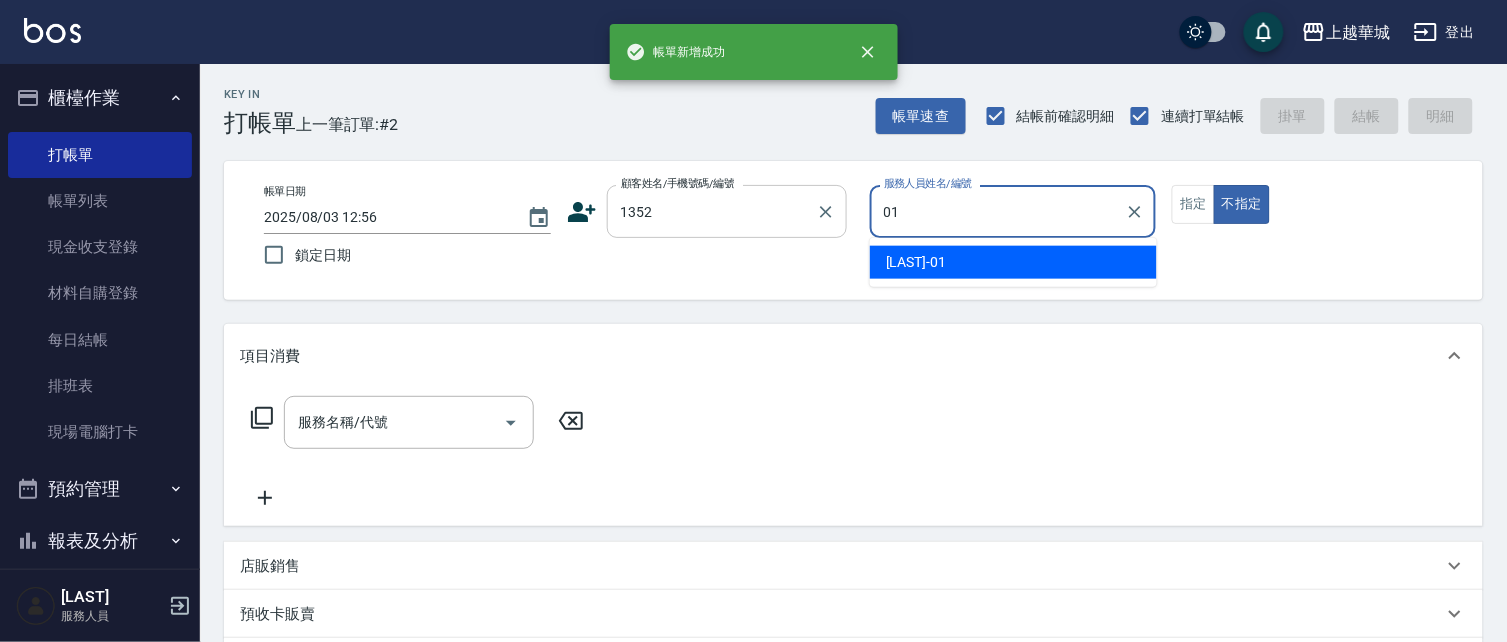 type on "[LAST]-01" 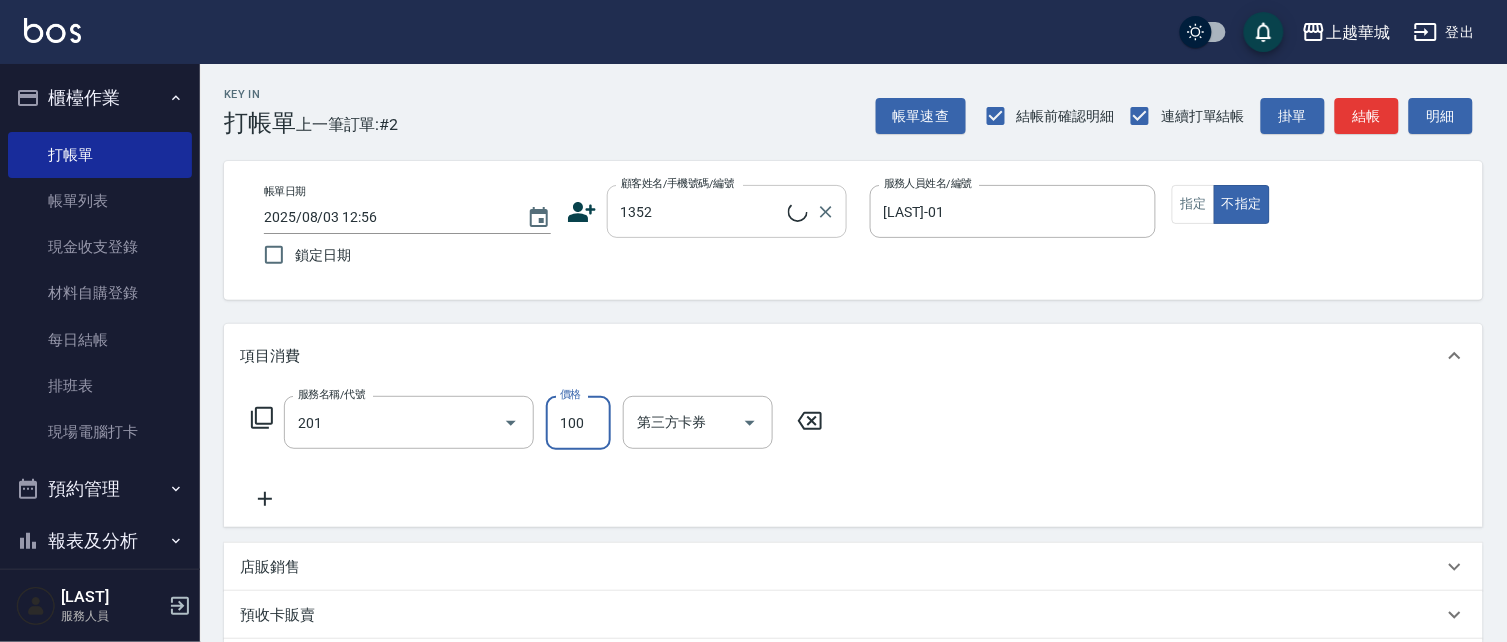 type on "洗髮[100](201)" 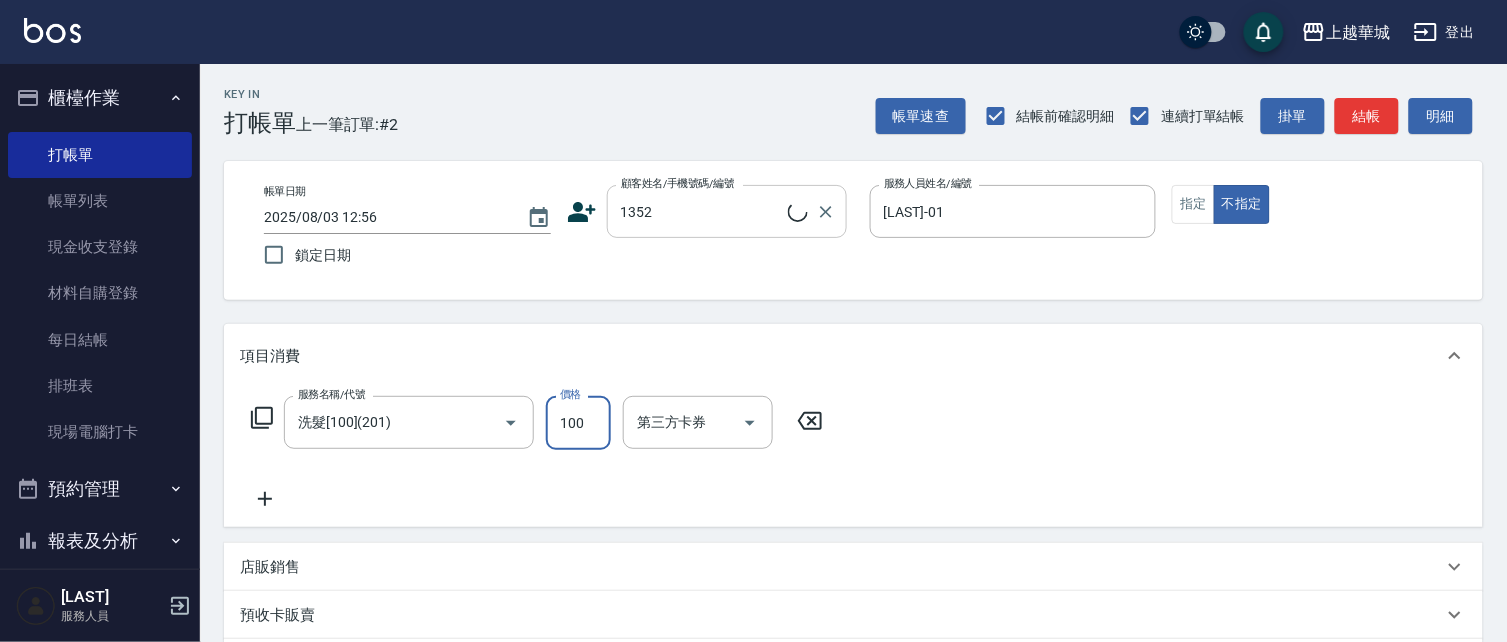 type on "[LAST]/[NUMBER]/[NUMBER]" 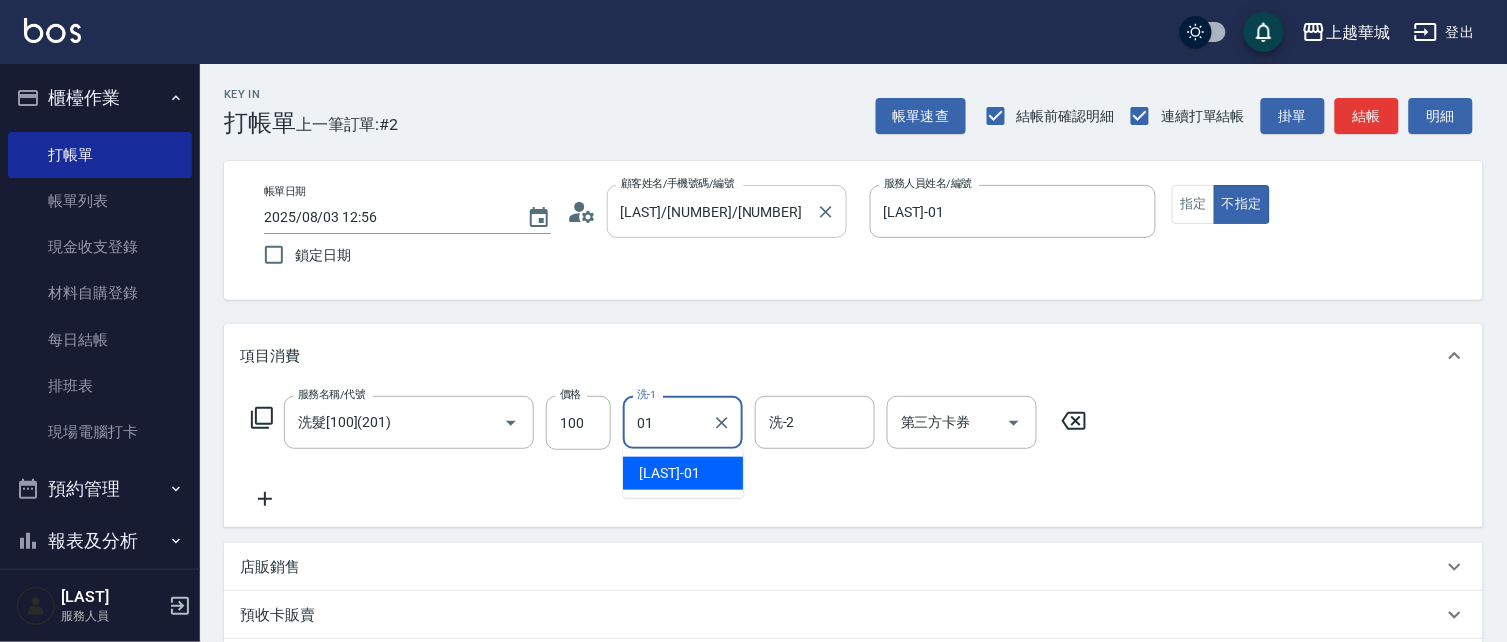 type on "[LAST]-01" 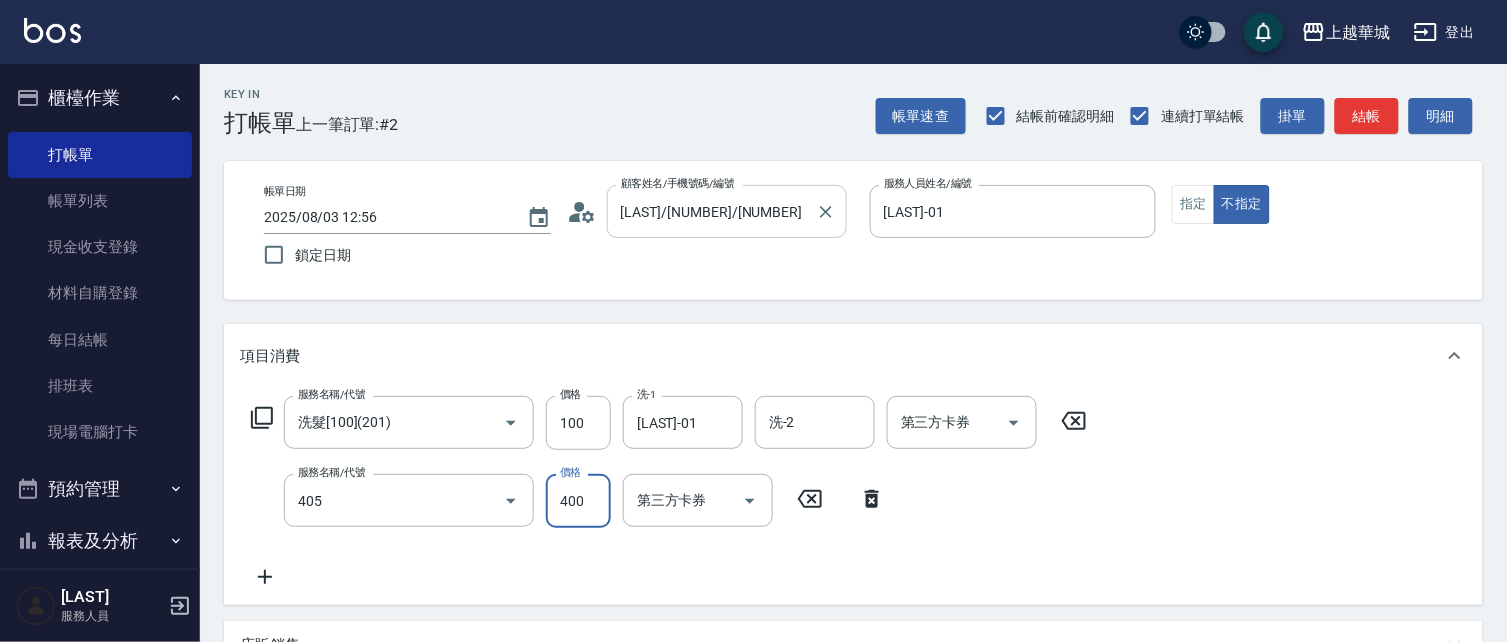 type on "剪髮(400)(405)" 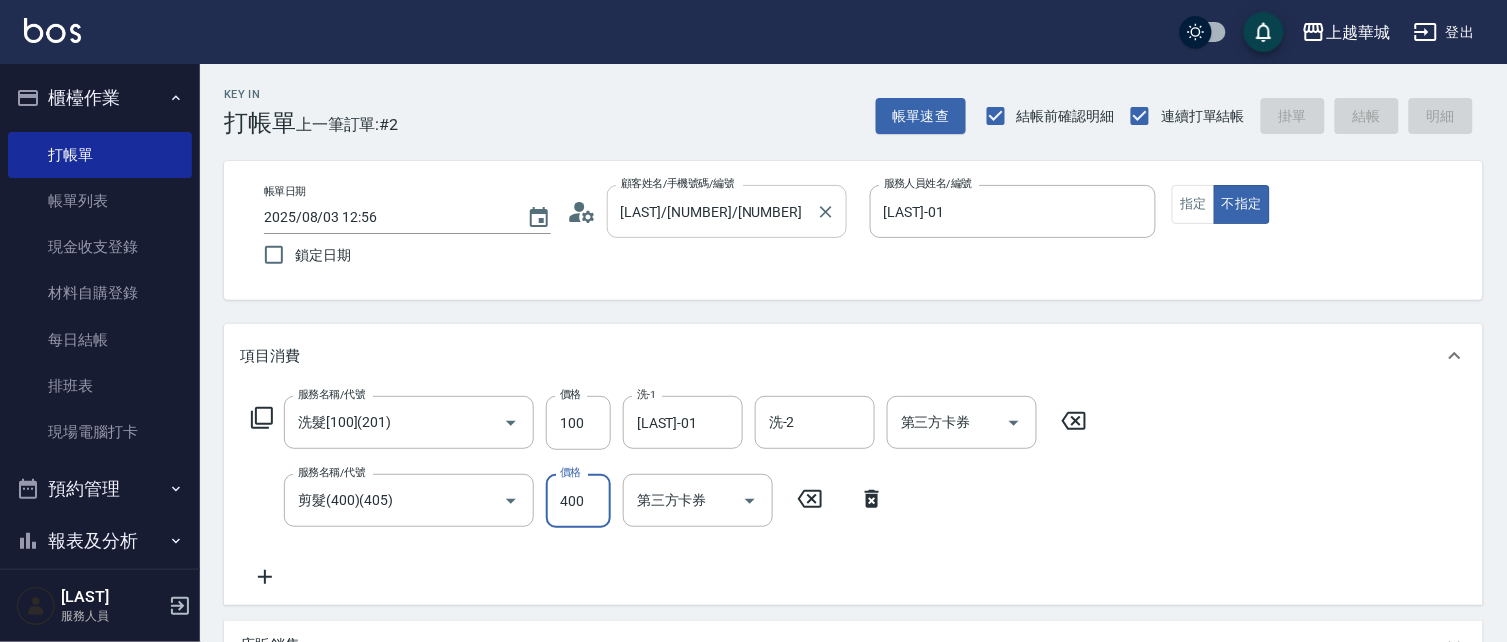 type 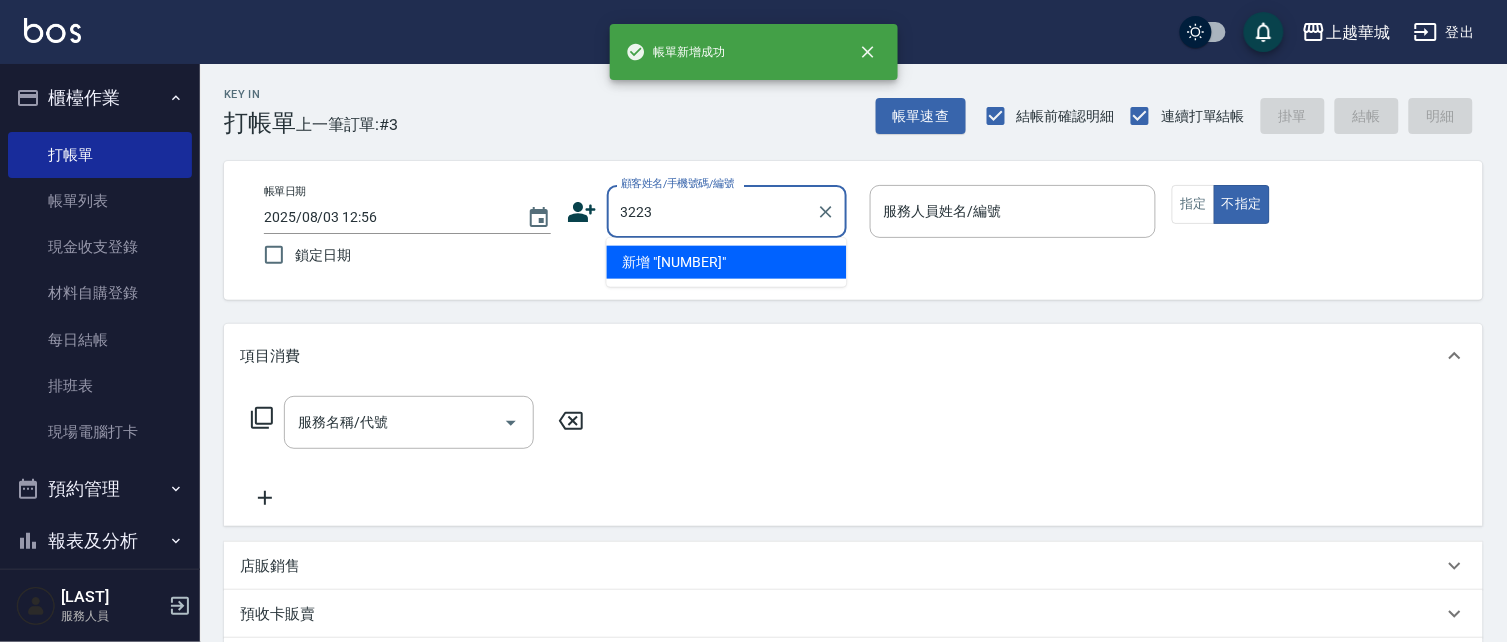 type on "3223" 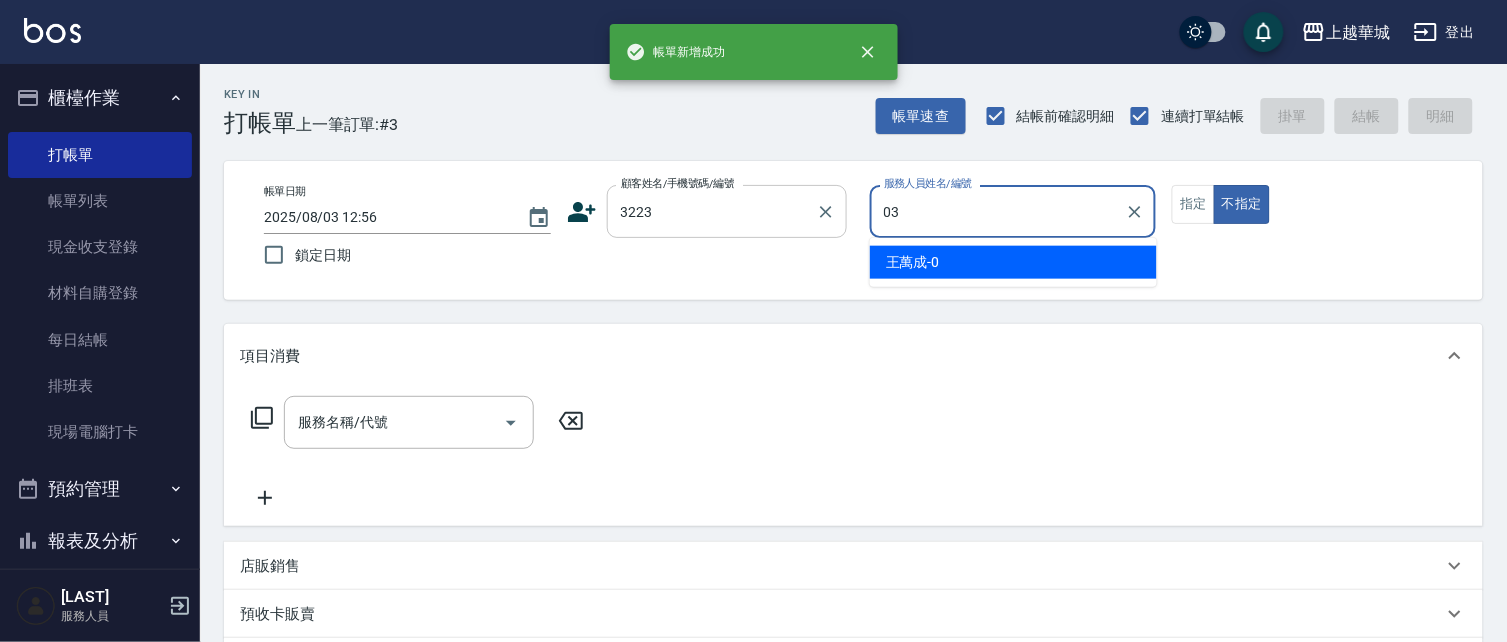 type on "[LAST]-03" 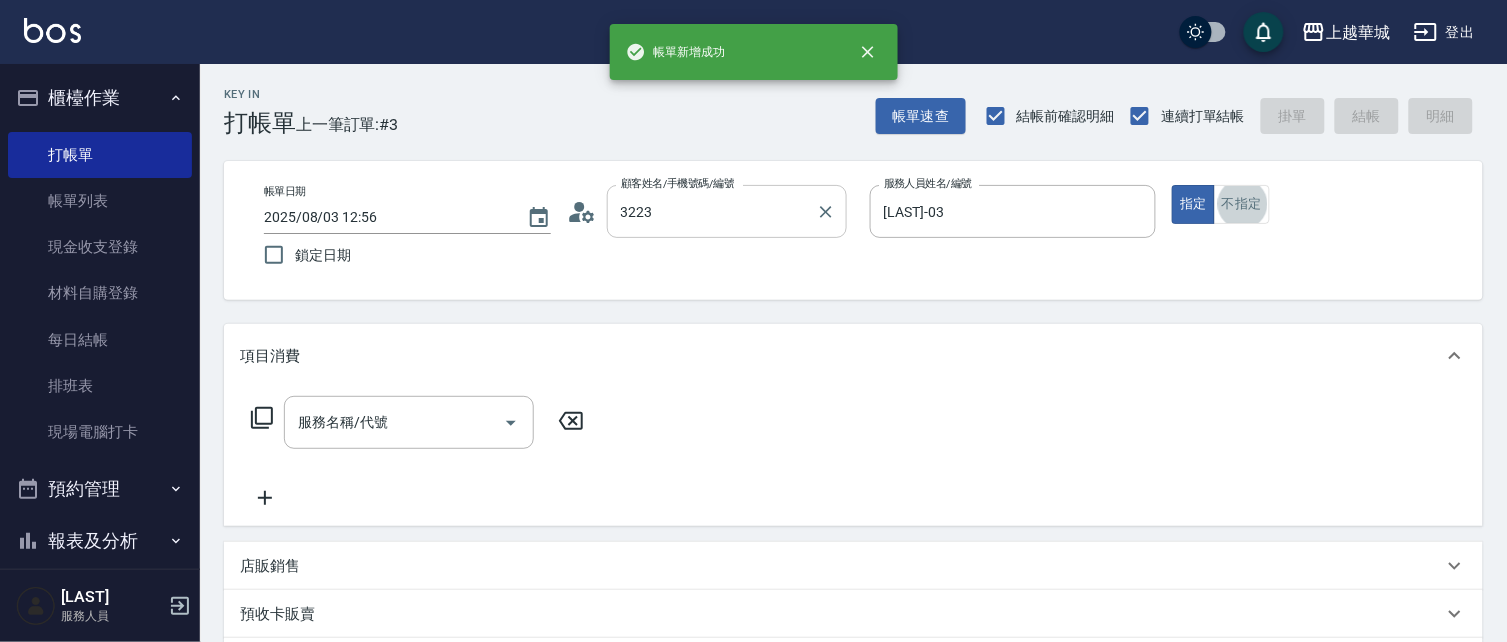 type on "[LAST]/[PHONE]/[NUMBER]" 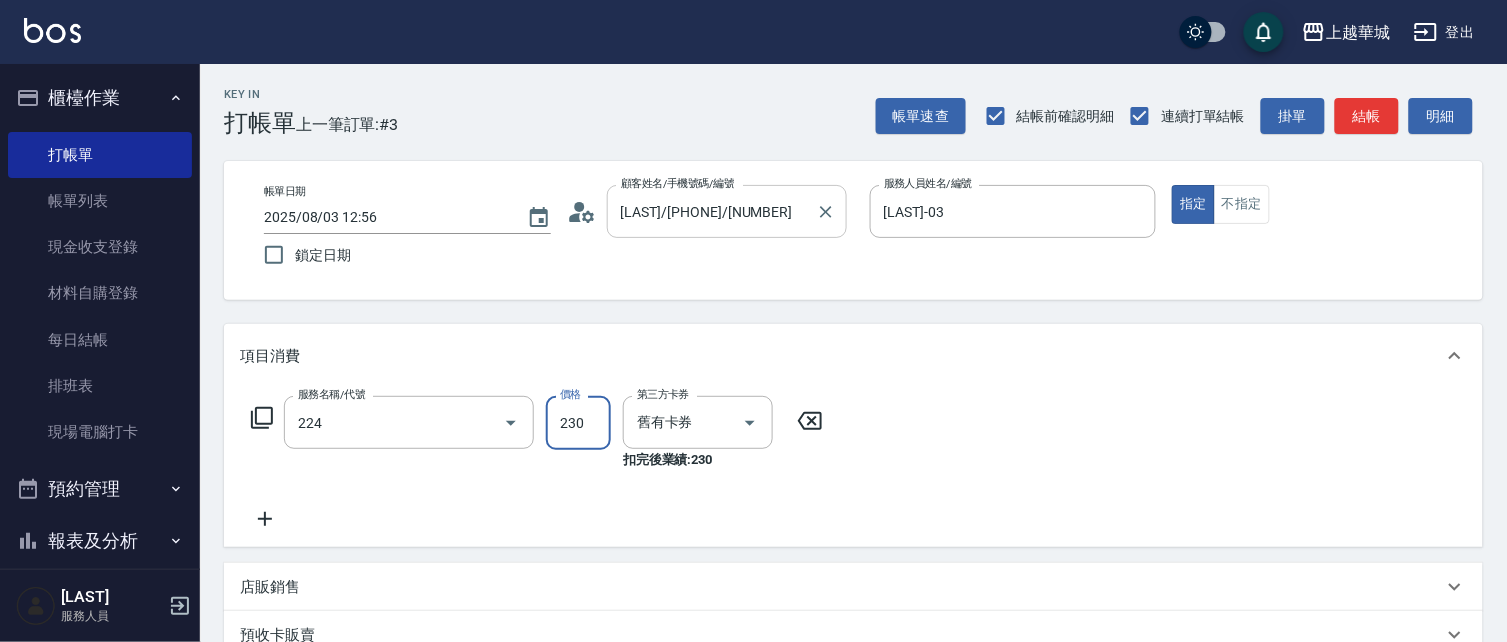 type on "洗髮(卡)230(224)" 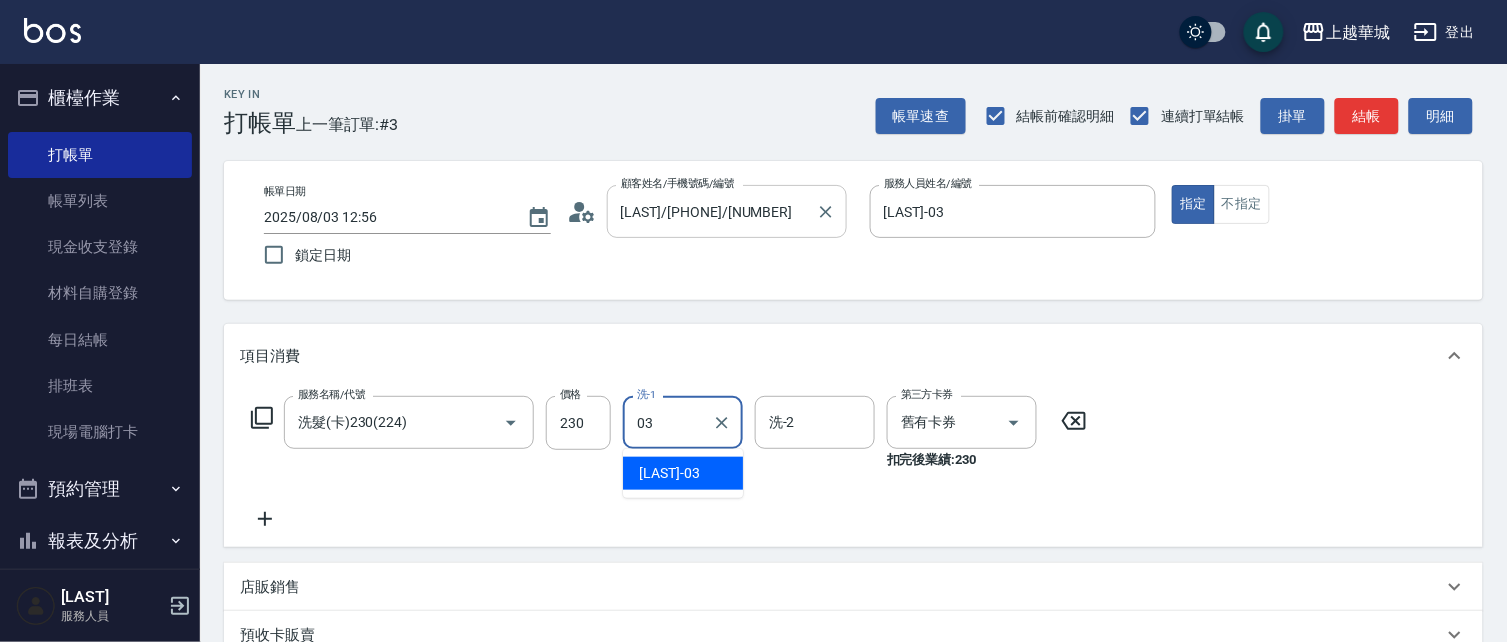 type on "[LAST]-03" 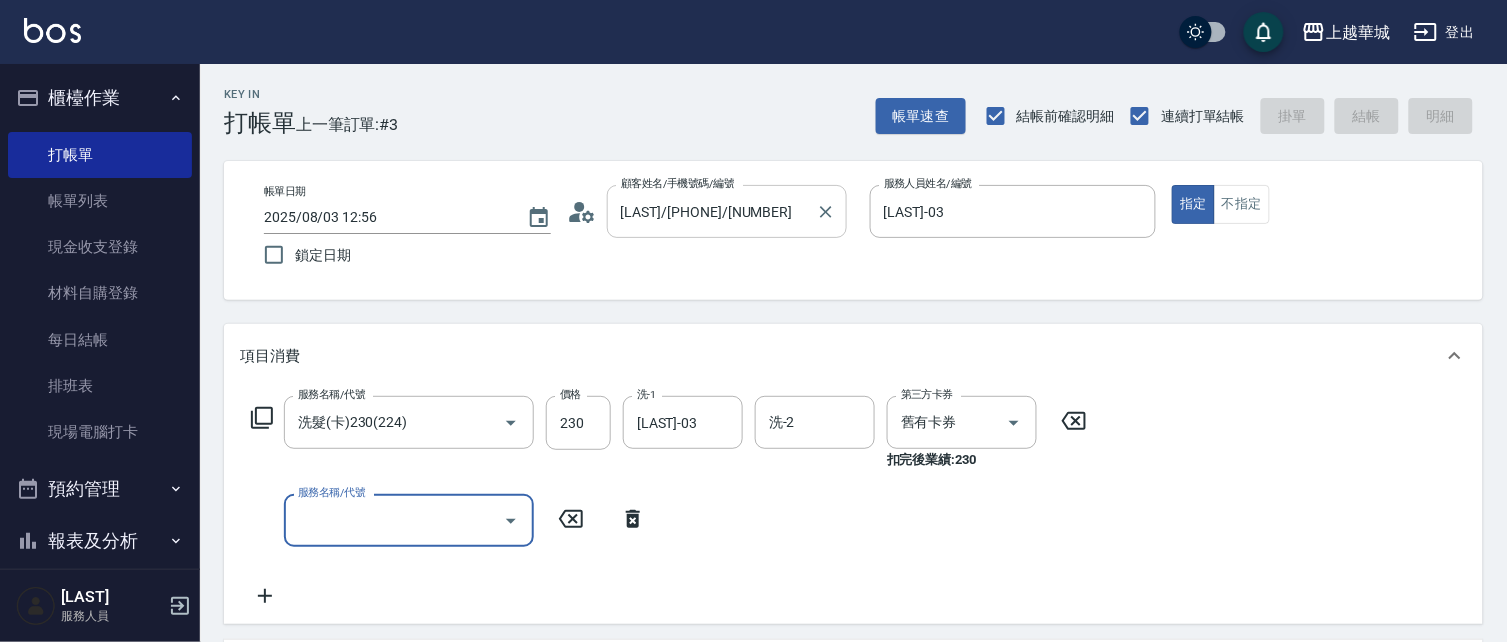type 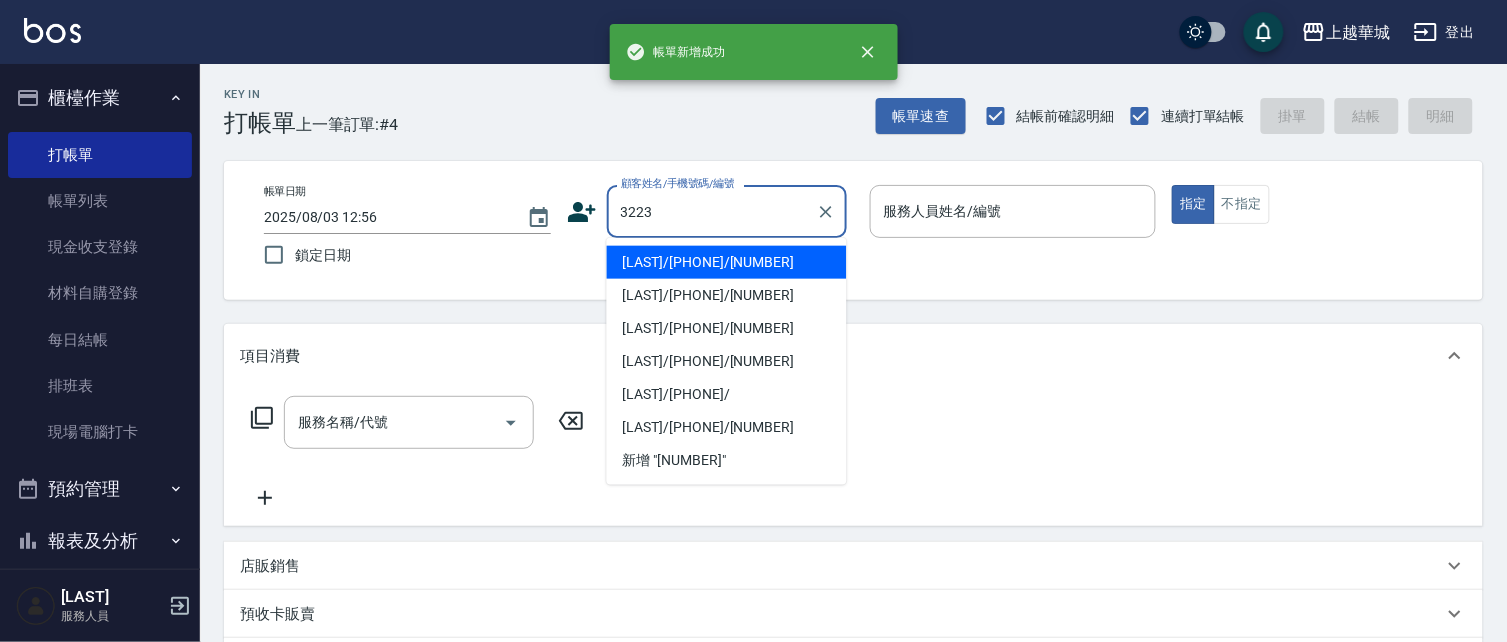 type on "[LAST]/[PHONE]/[NUMBER]" 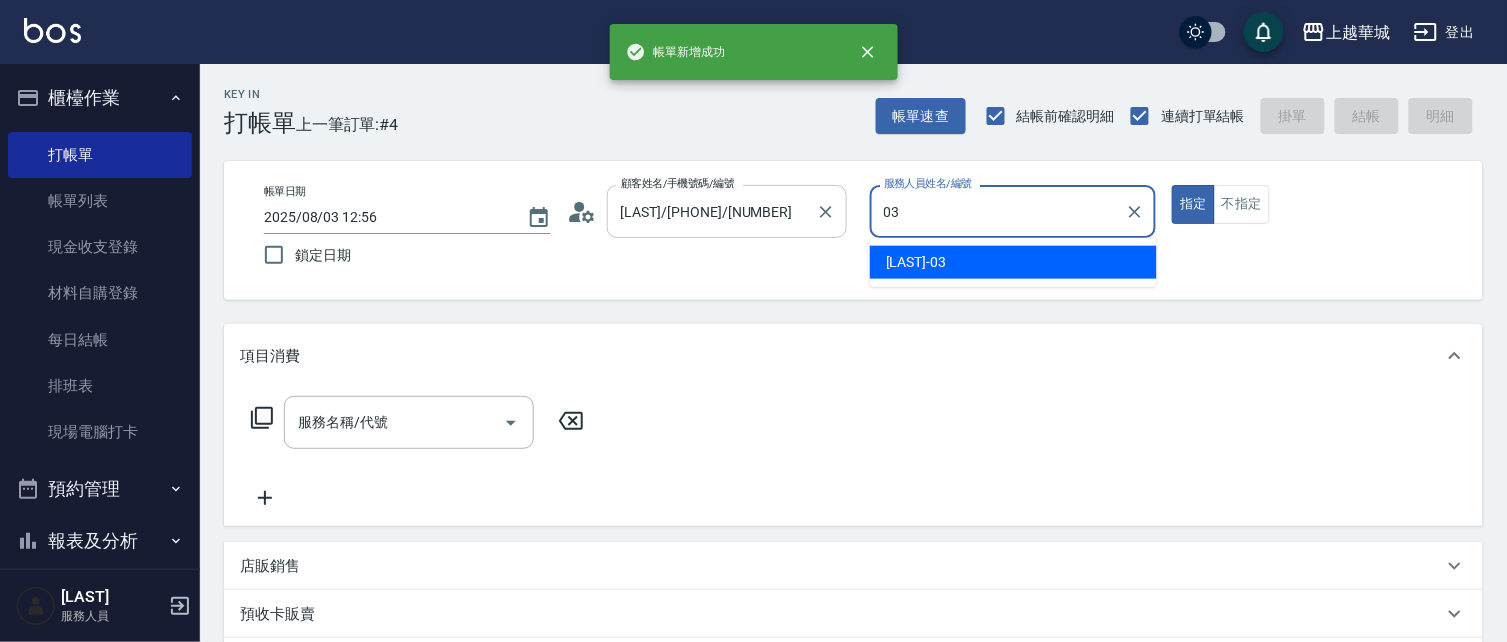 type on "[LAST]-03" 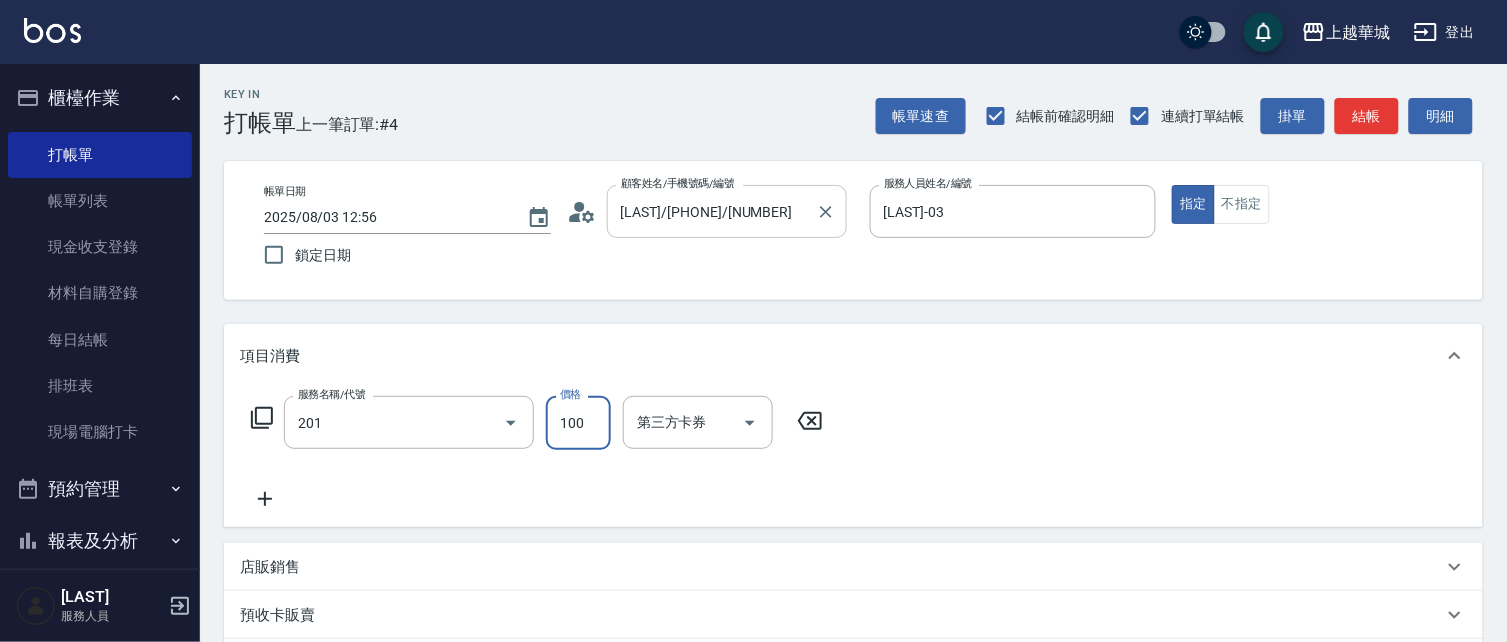 type on "洗髮[100](201)" 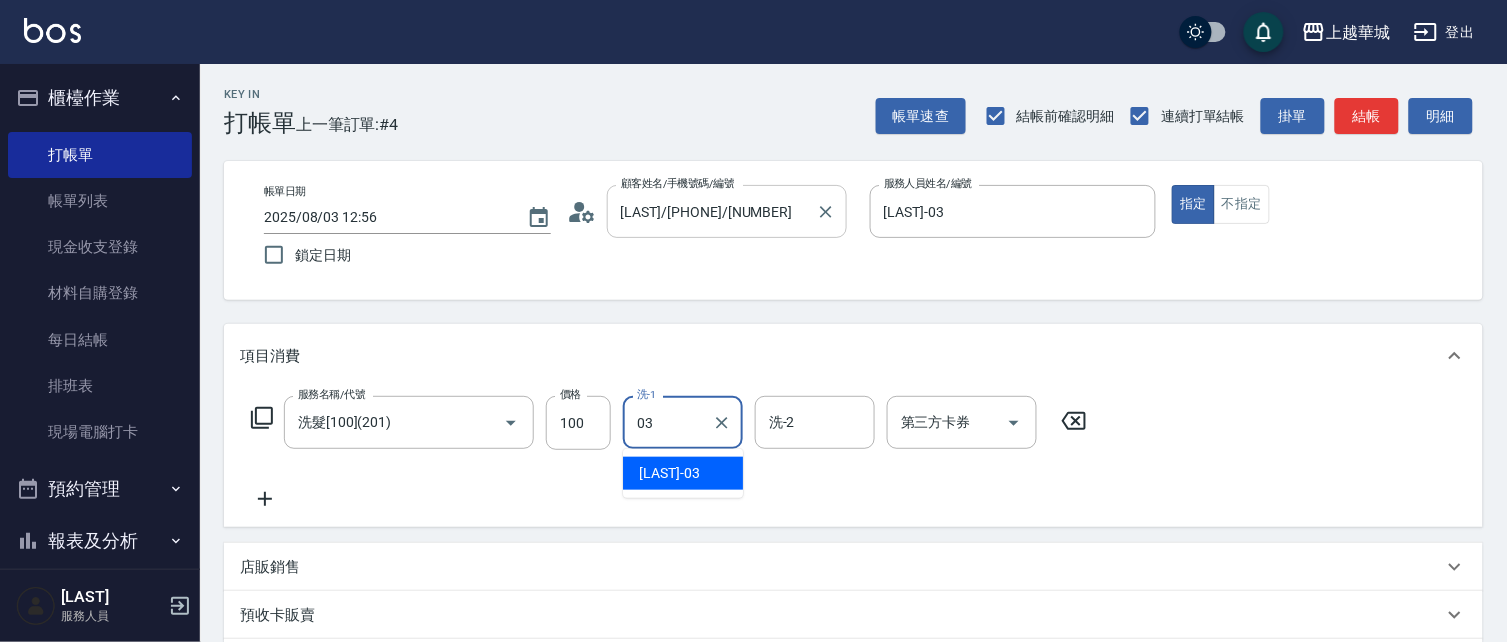 type on "[LAST]-03" 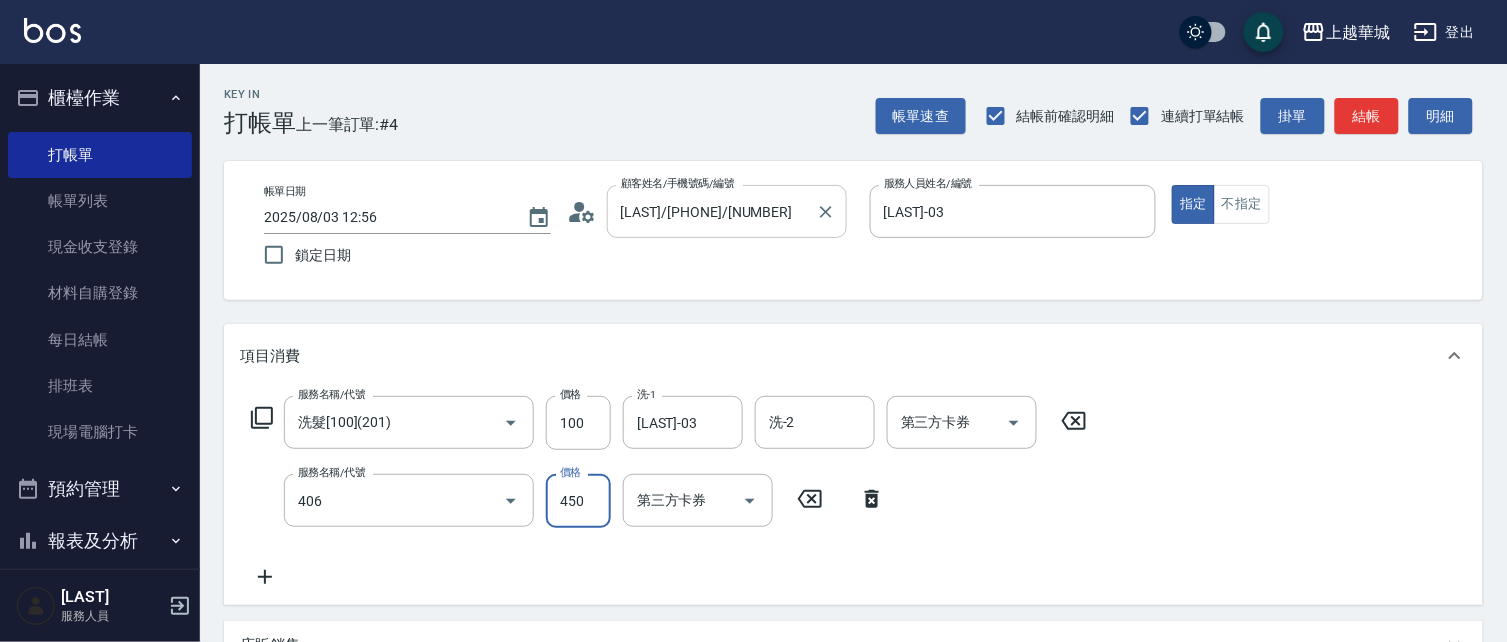 type on "剪髮(450)(406)" 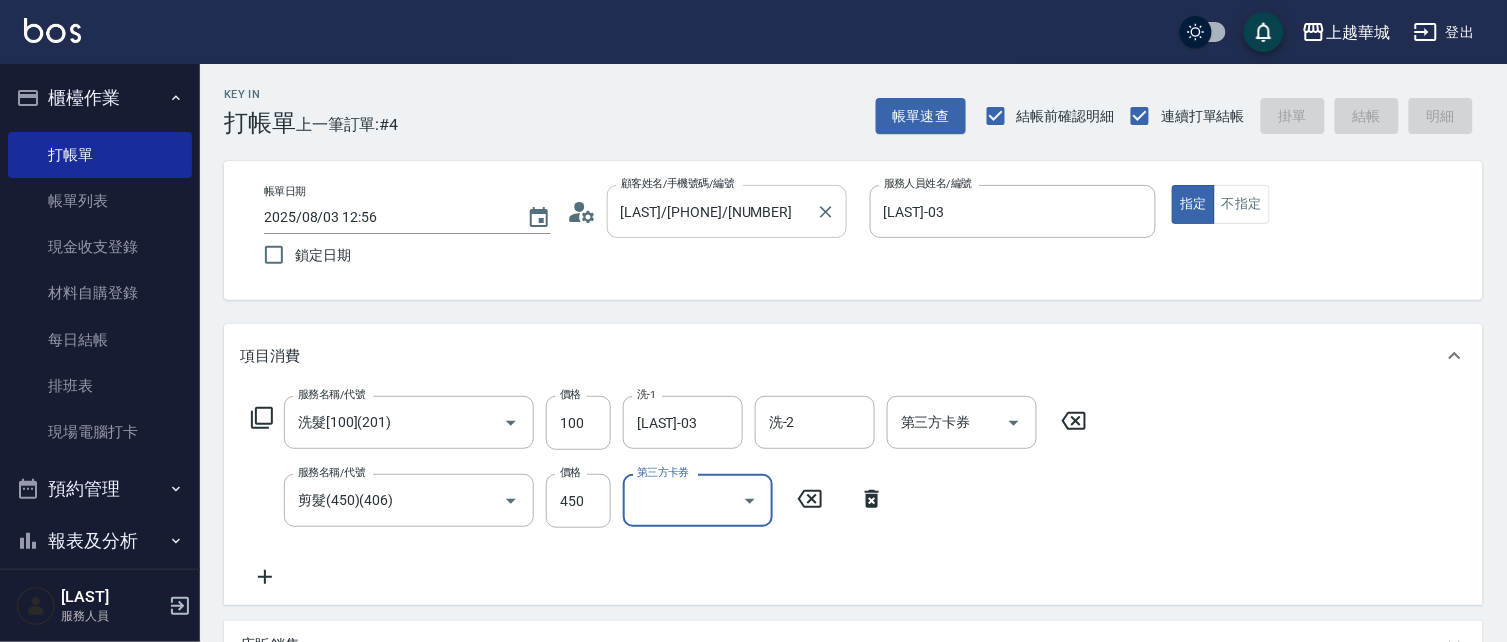 type 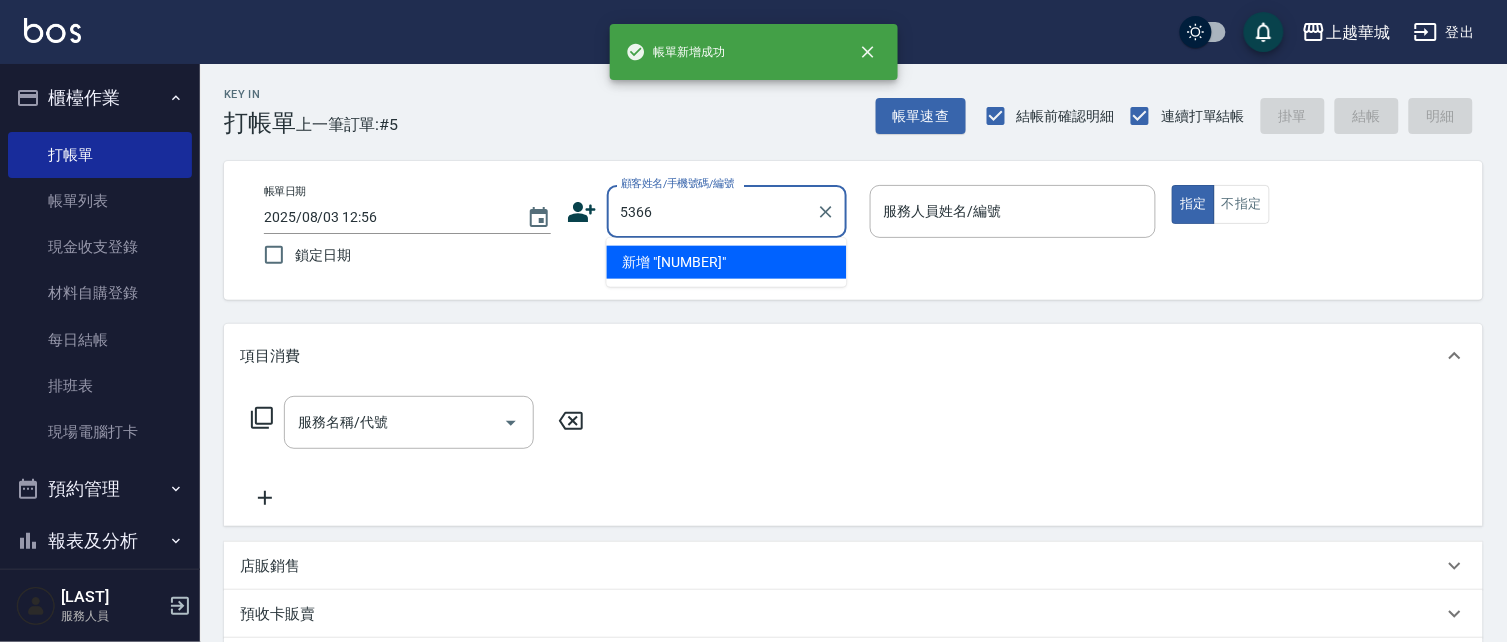 type on "5366" 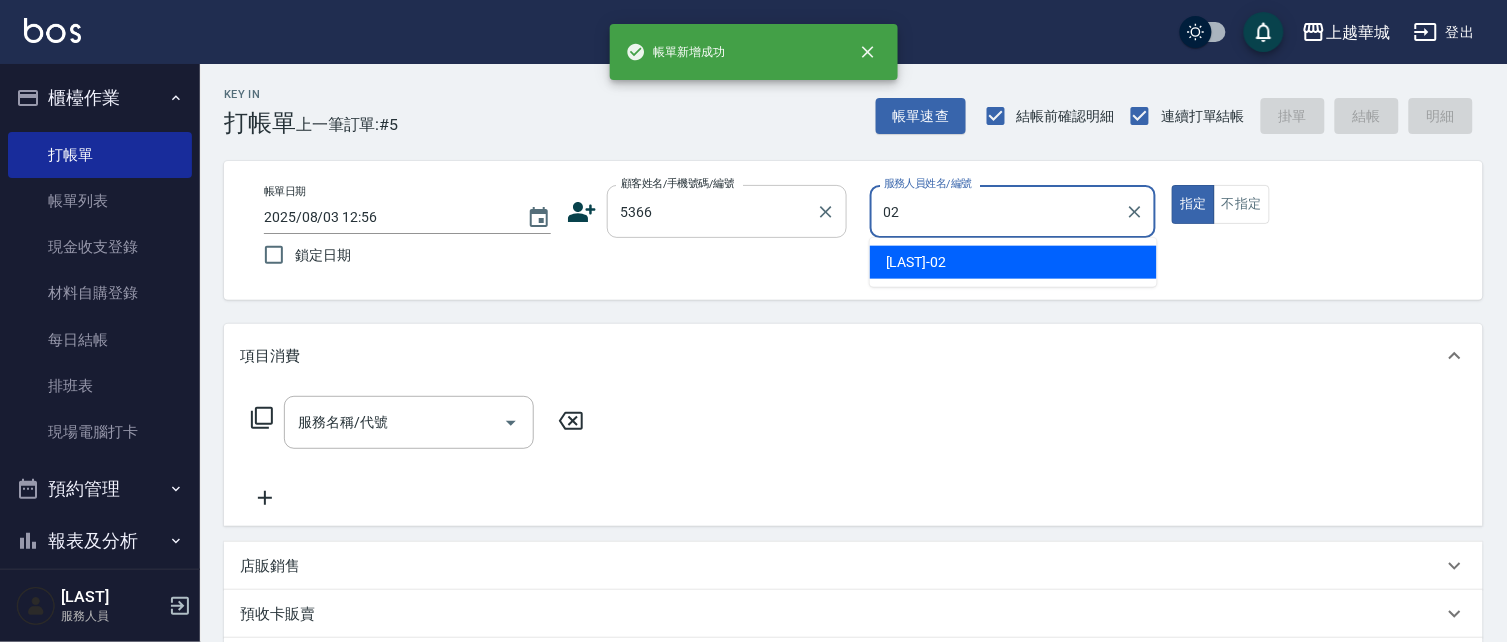 type on "[LAST]-02" 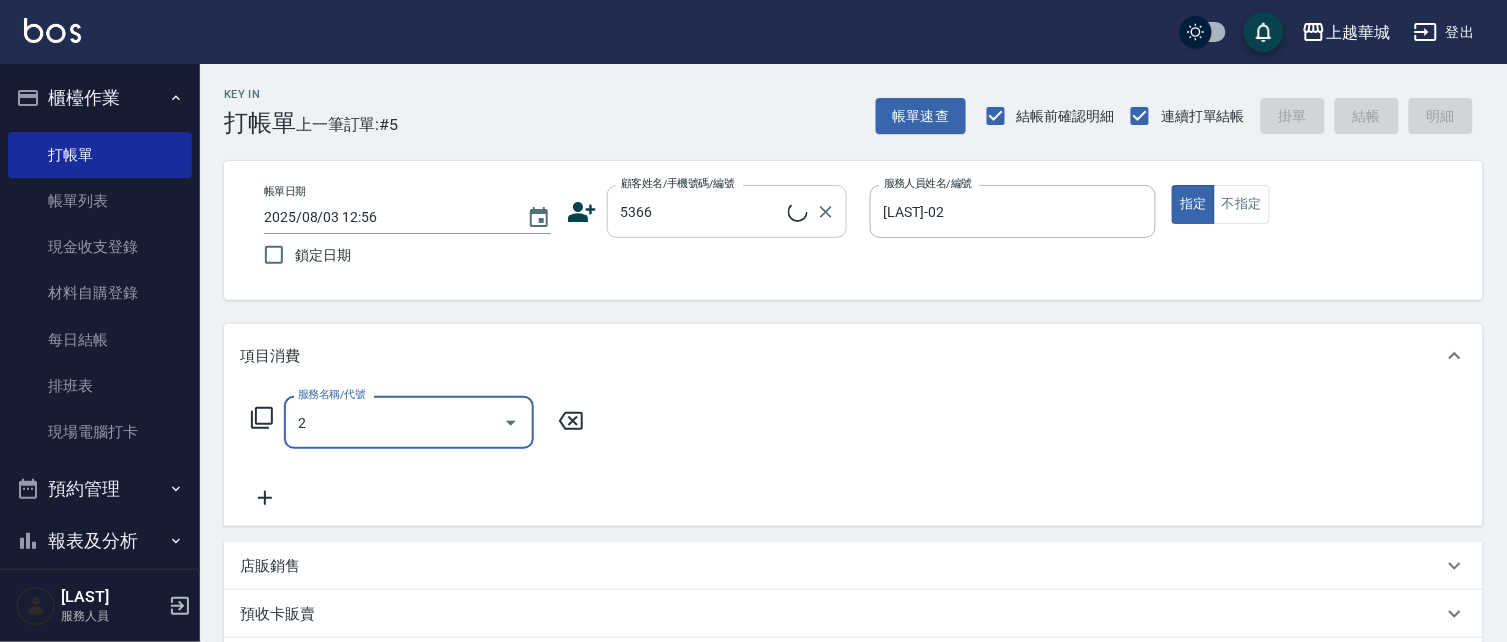 type on "22" 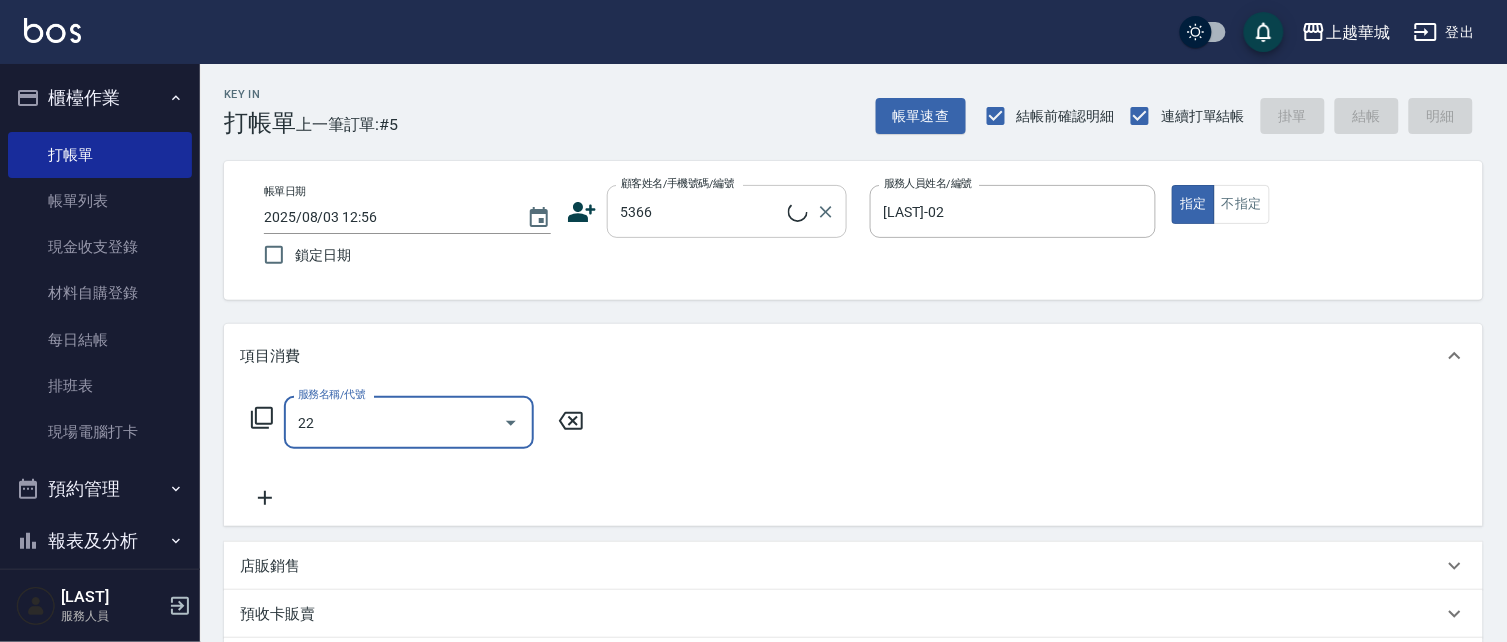 type on "[LAST]/[PHONE]/[NUMBER]" 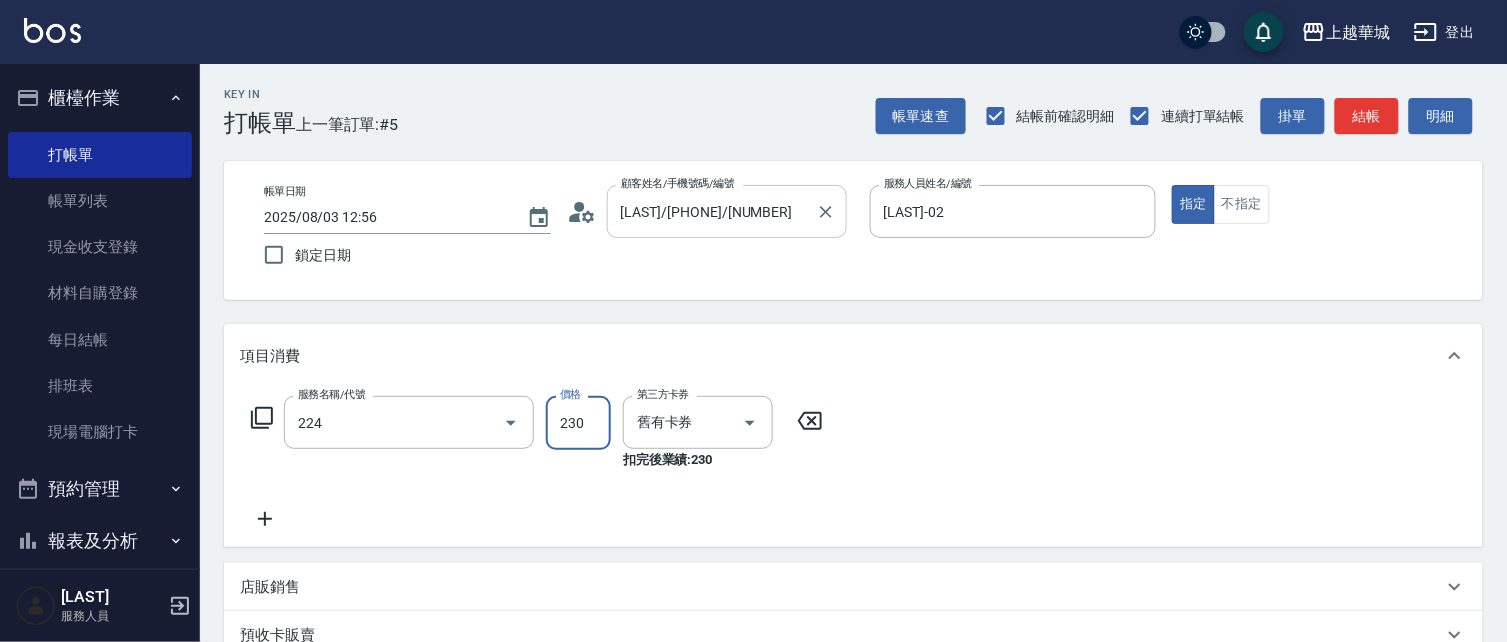 type on "洗髮(卡)230(224)" 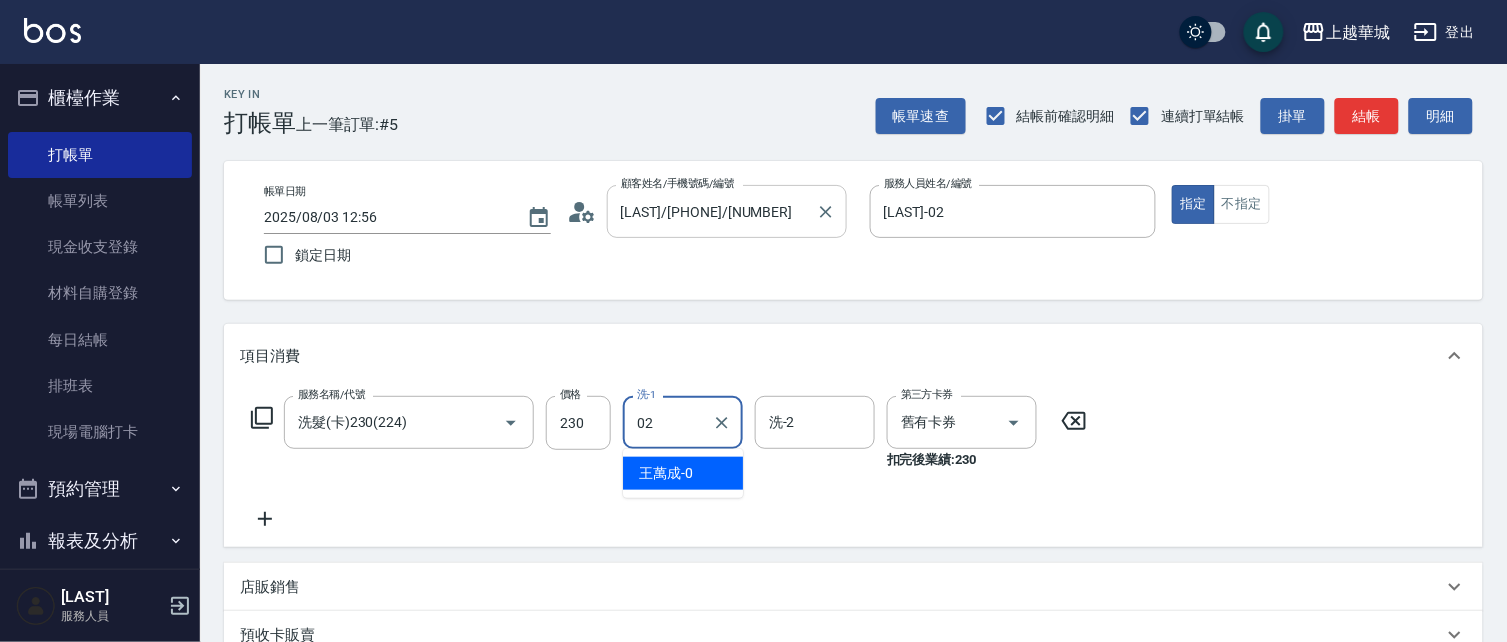 type on "[LAST]-02" 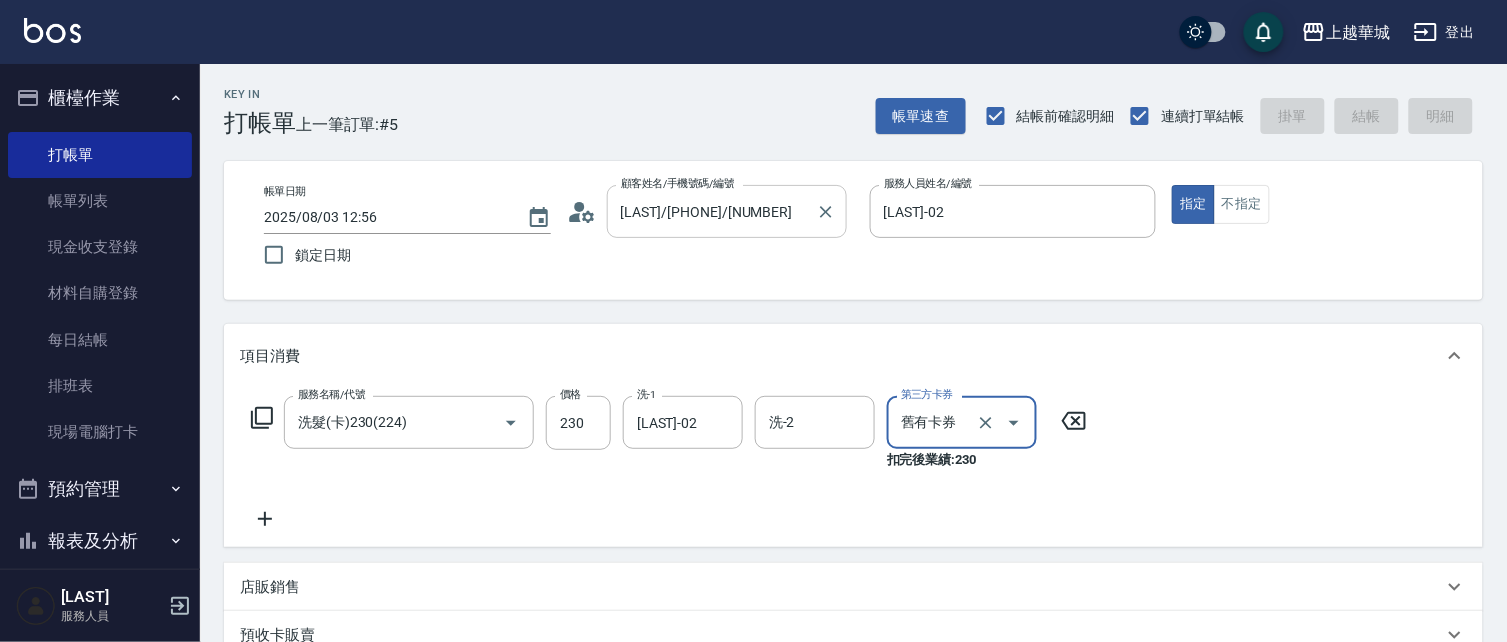 type 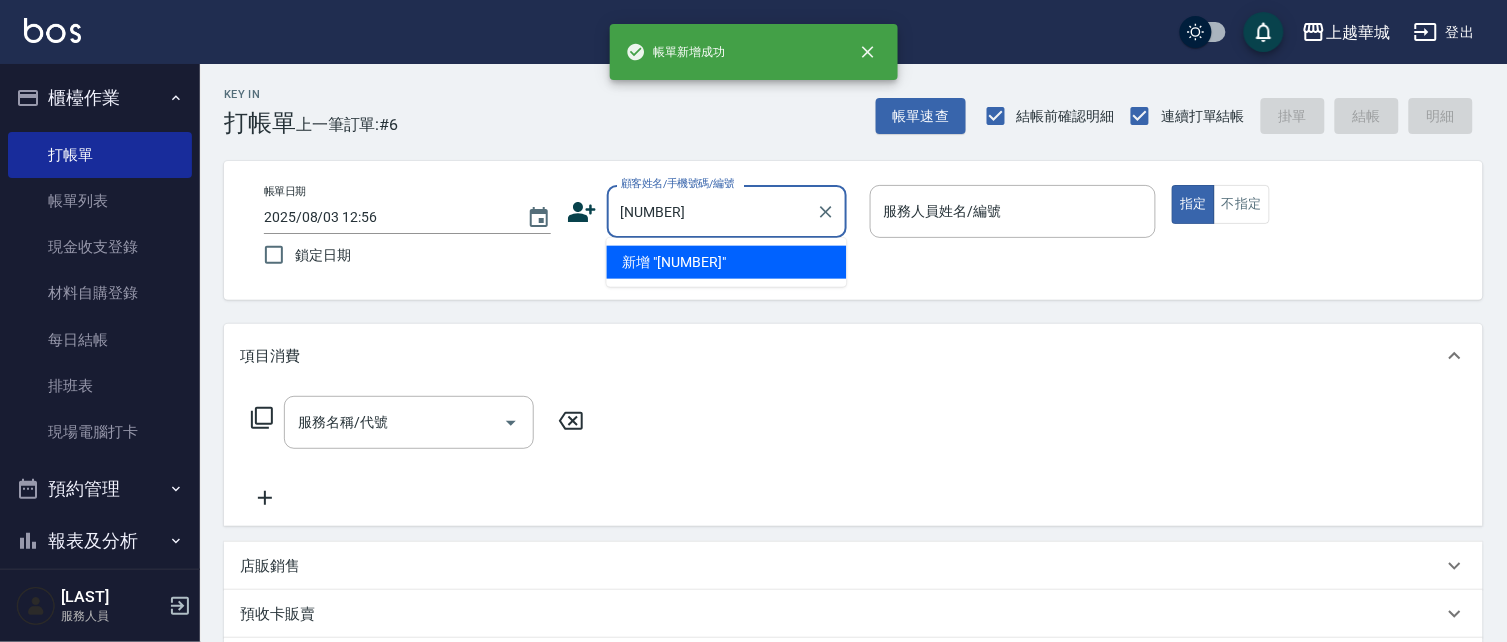 type on "[NUMBER]" 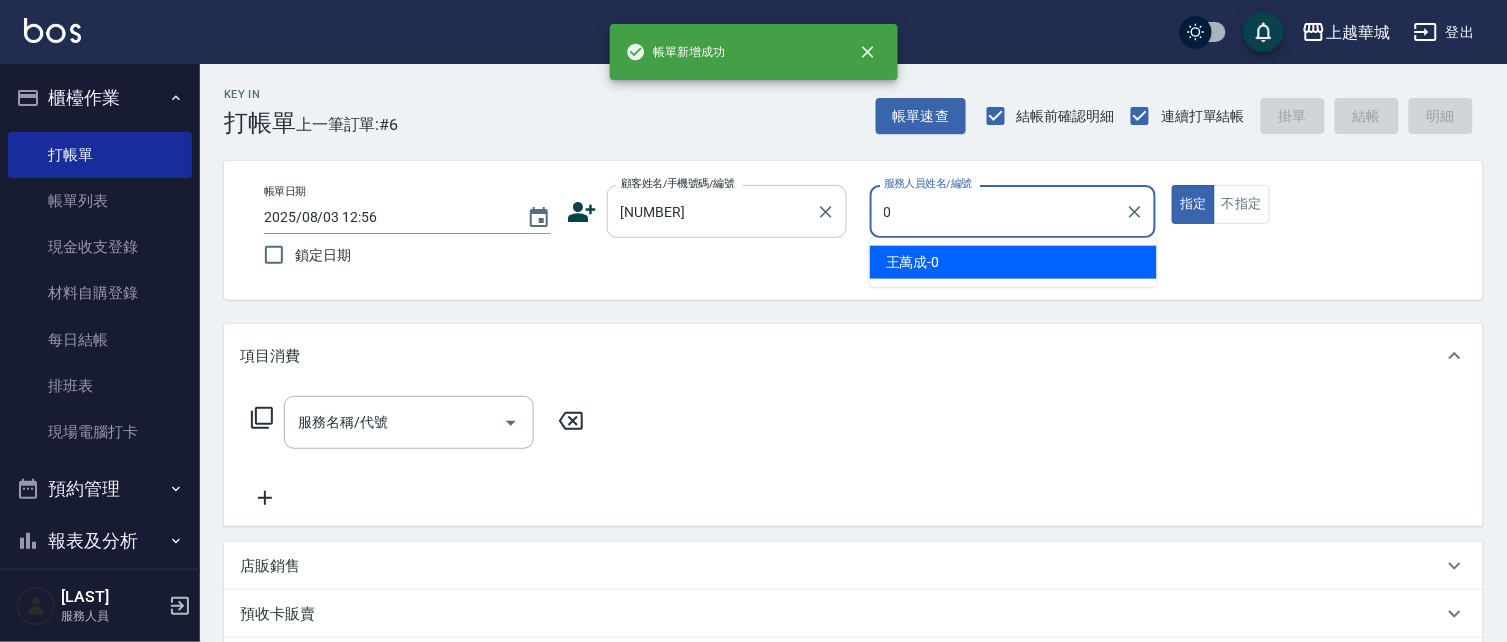 type on "05" 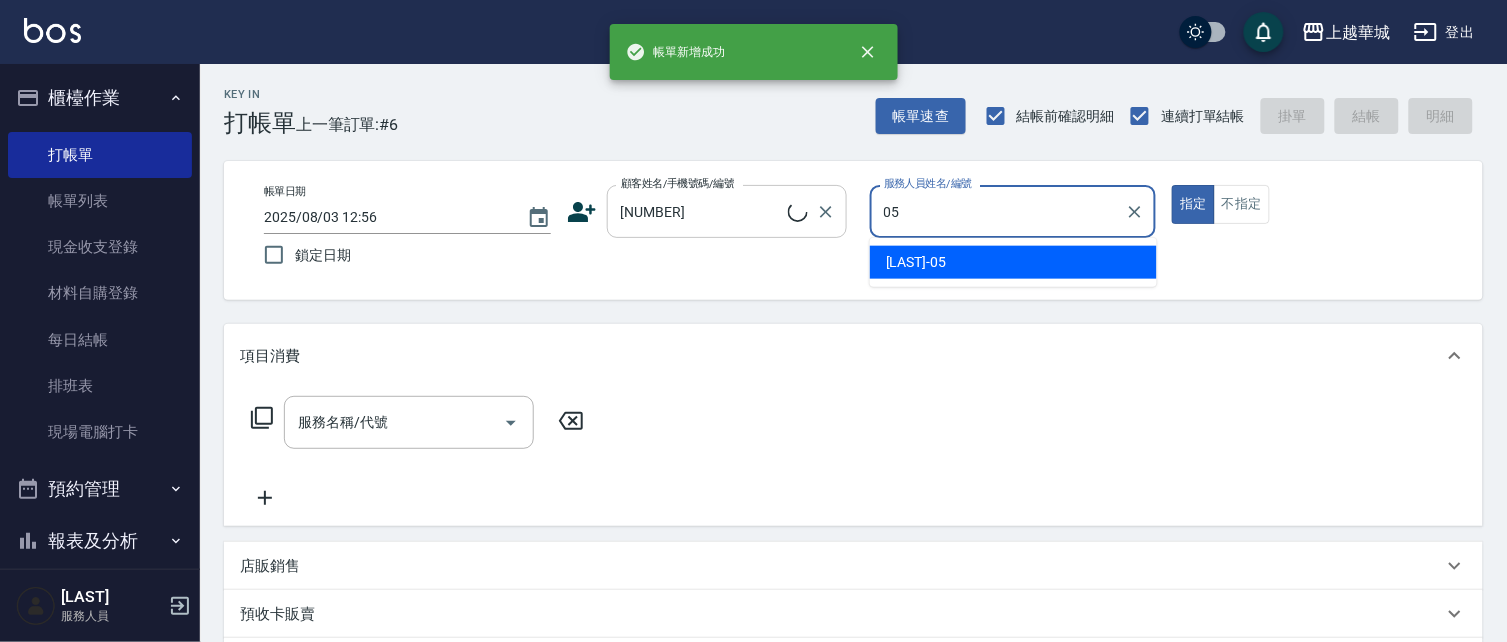 type on "[LAST]/[PHONE]/[NUMBER]" 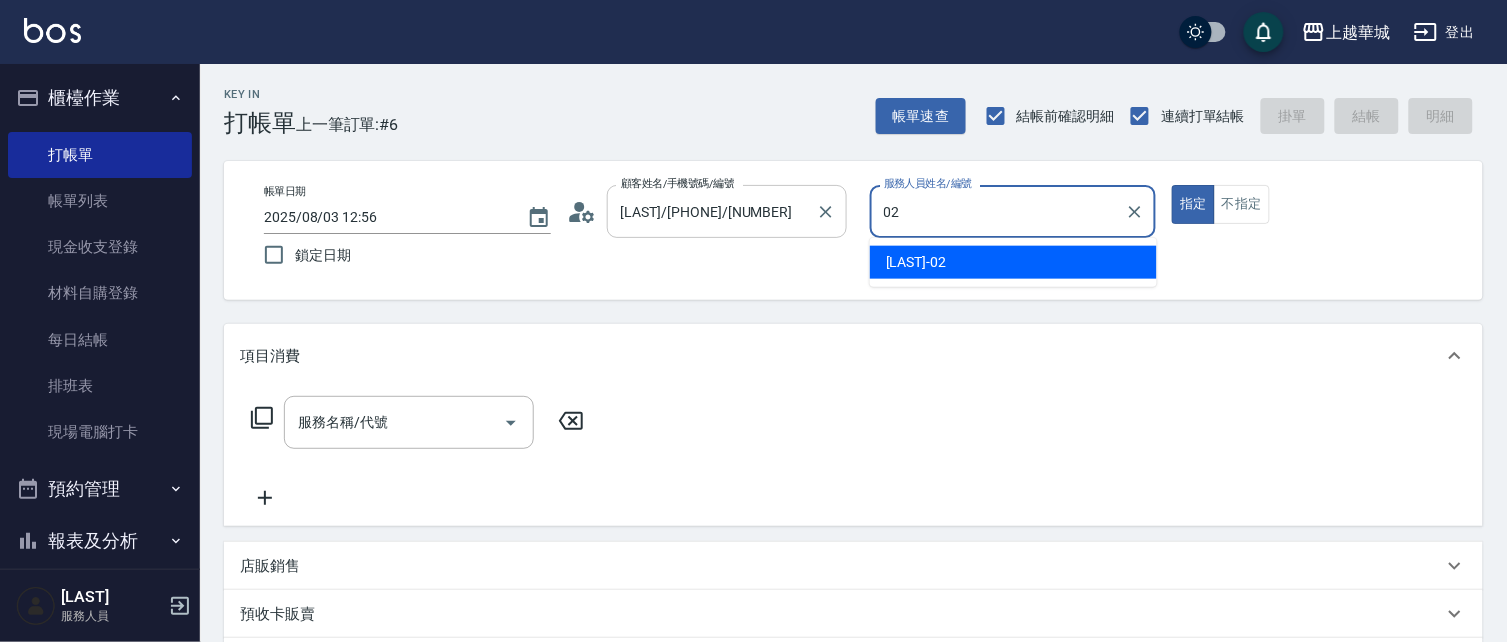 type on "[LAST]-02" 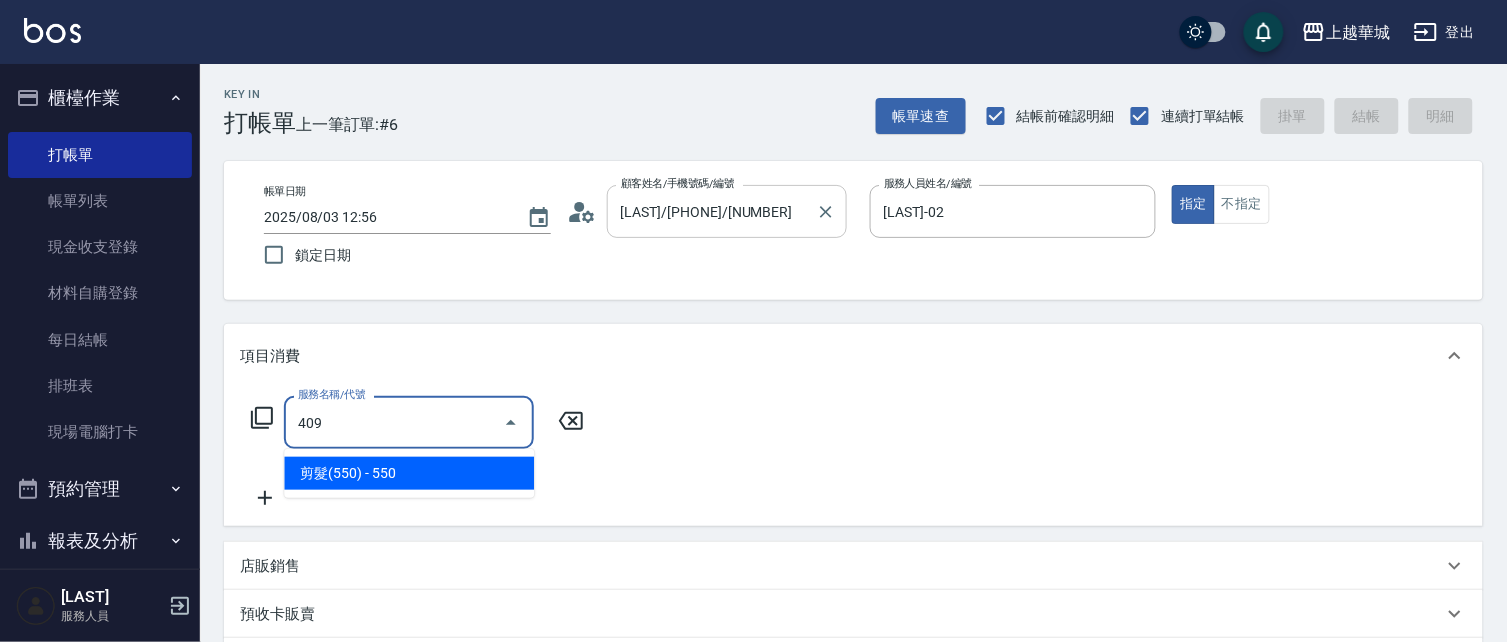 type on "剪髮([PRICE])([PRICE])" 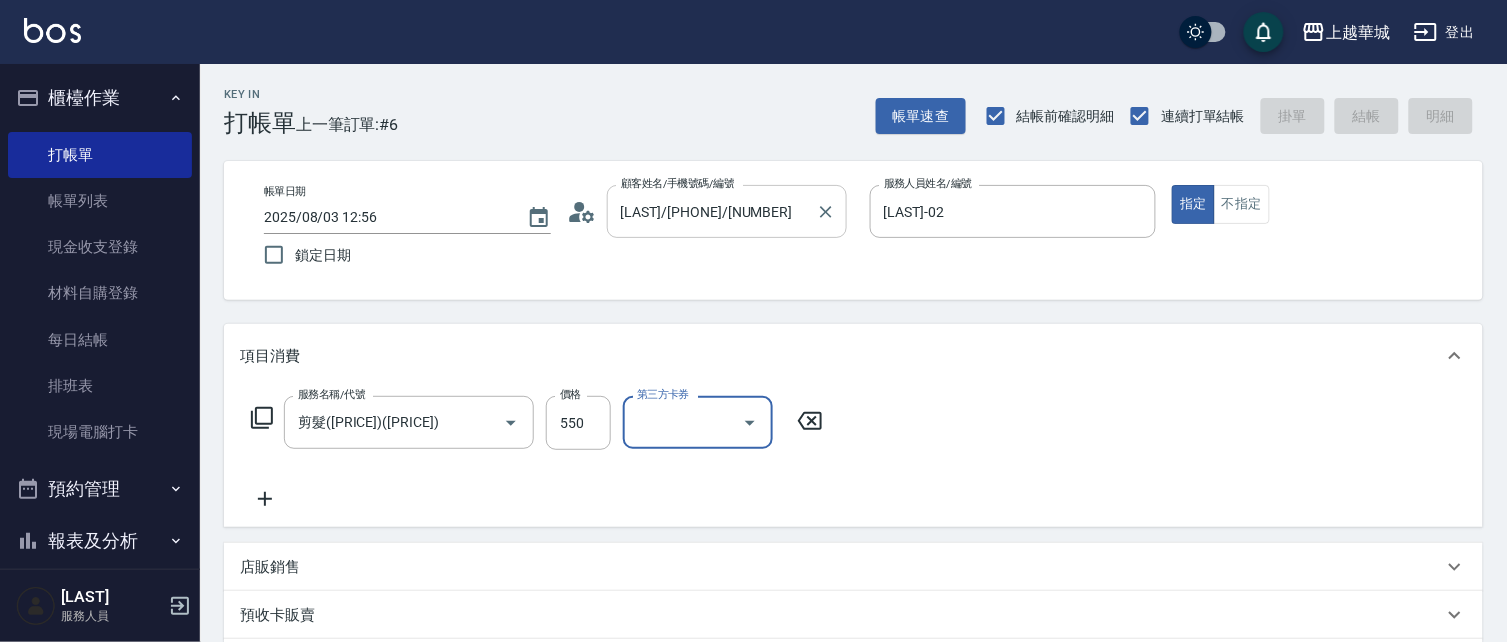 type 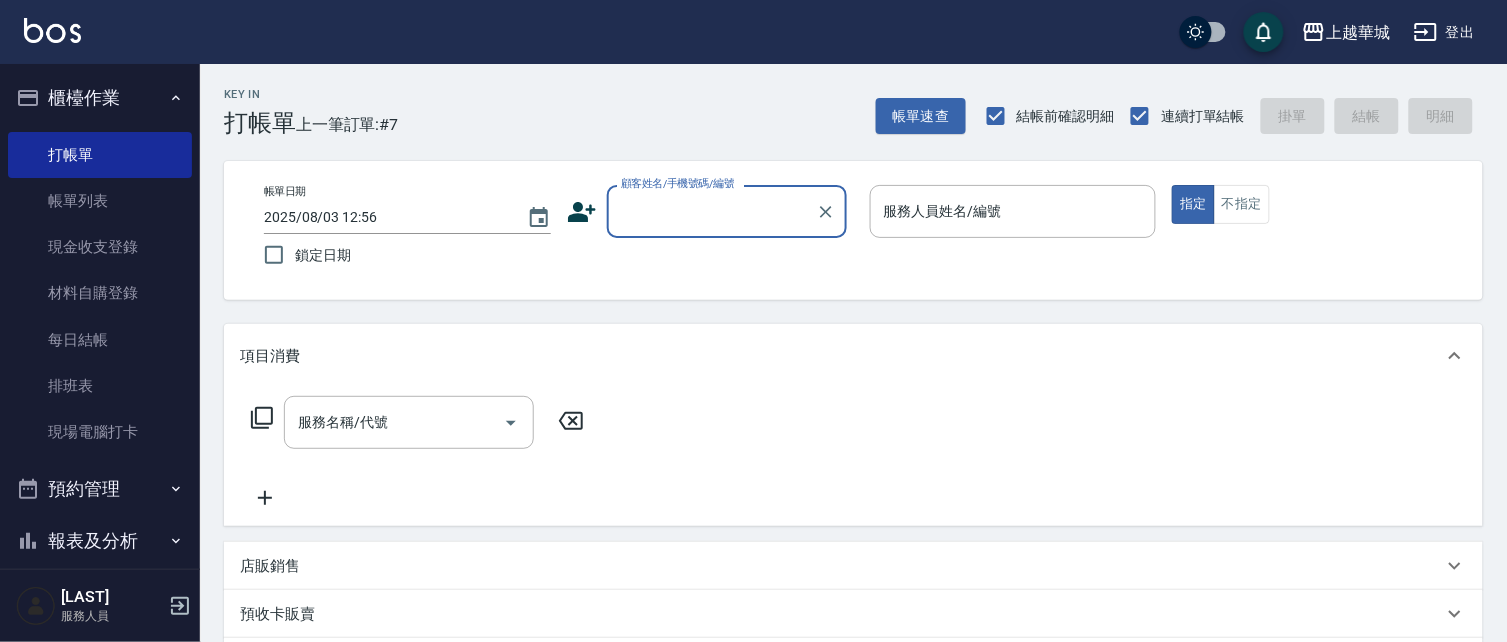 drag, startPoint x: 104, startPoint y: 104, endPoint x: 111, endPoint y: 91, distance: 14.764823 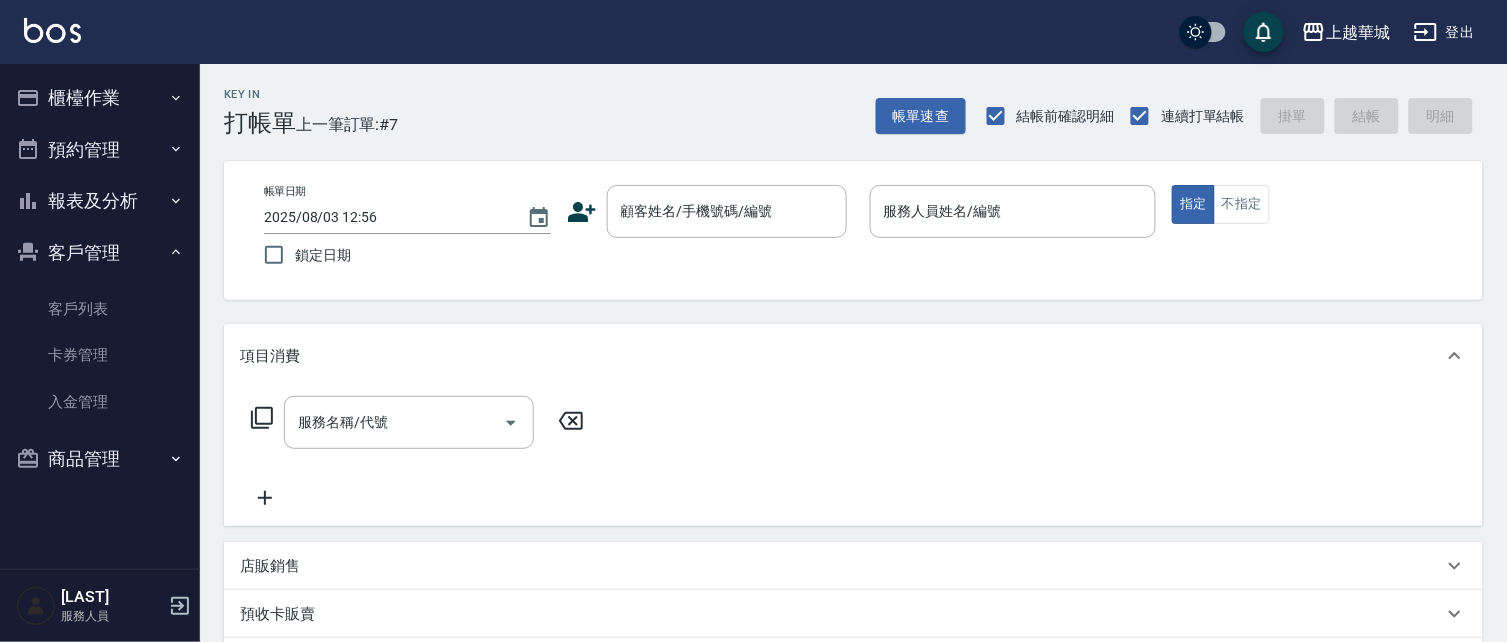 click on "客戶管理" at bounding box center [100, 253] 